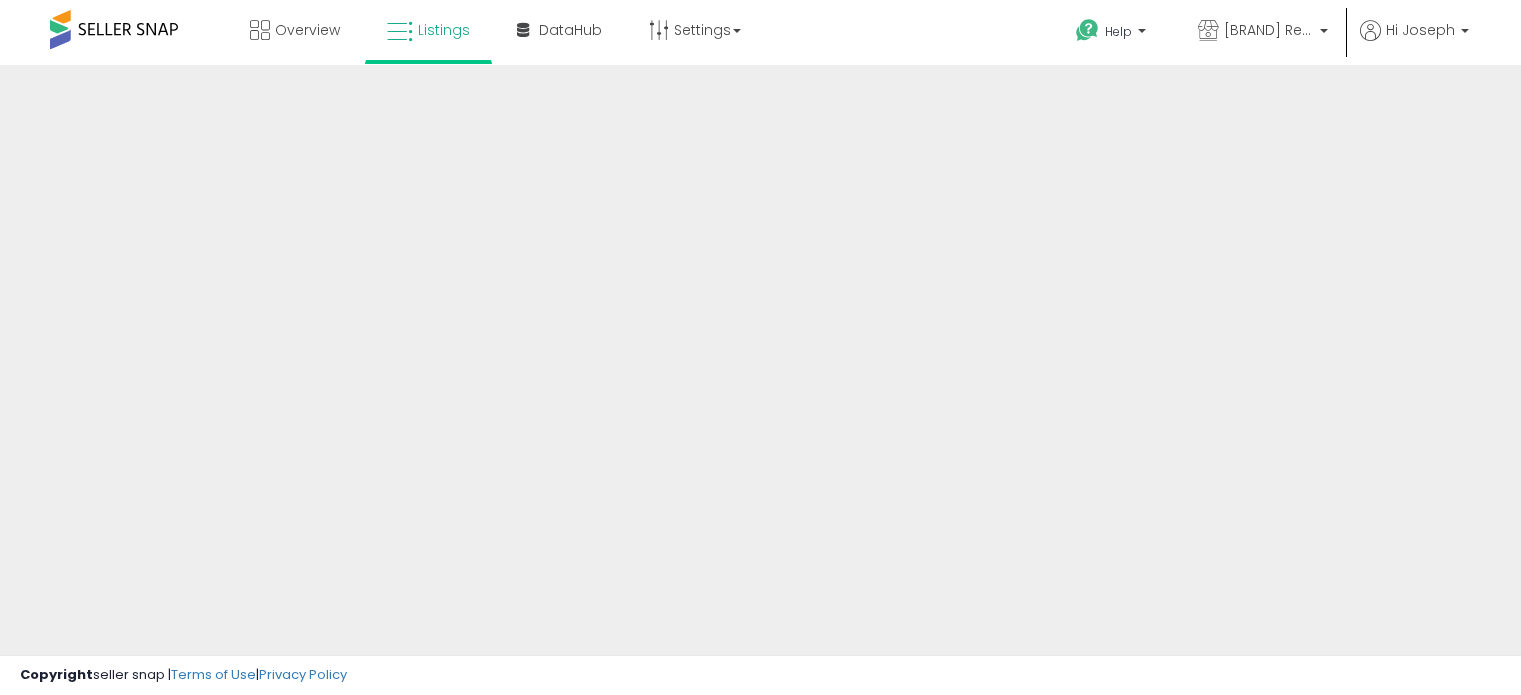scroll, scrollTop: 0, scrollLeft: 0, axis: both 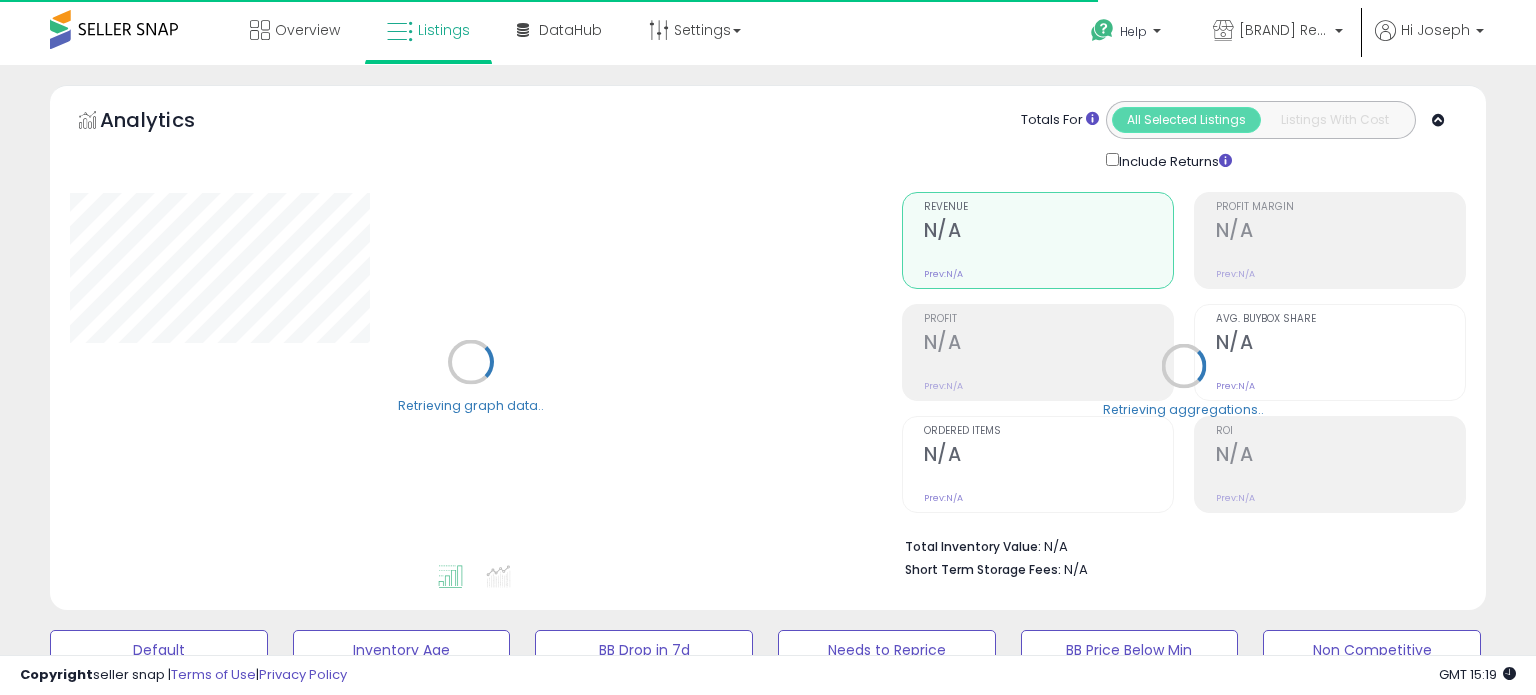 select on "**" 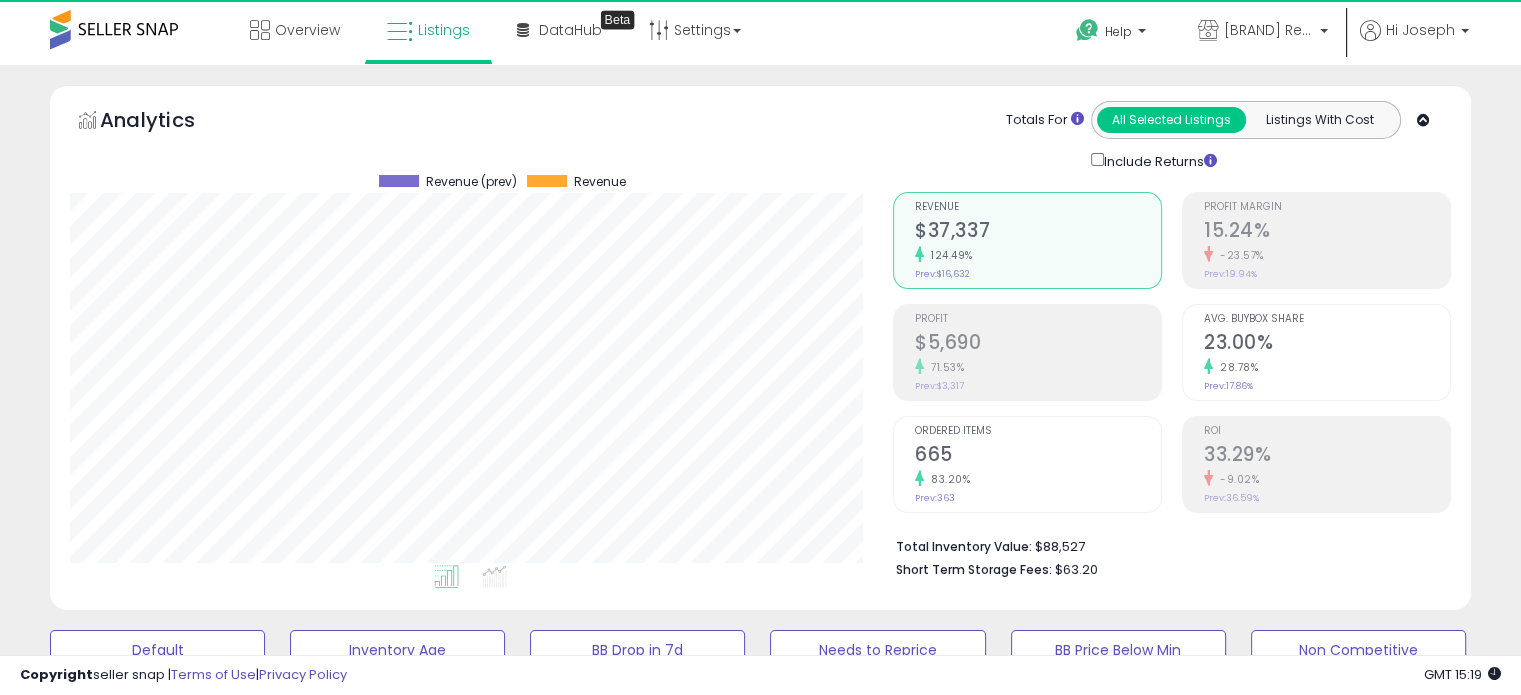 scroll, scrollTop: 999589, scrollLeft: 999176, axis: both 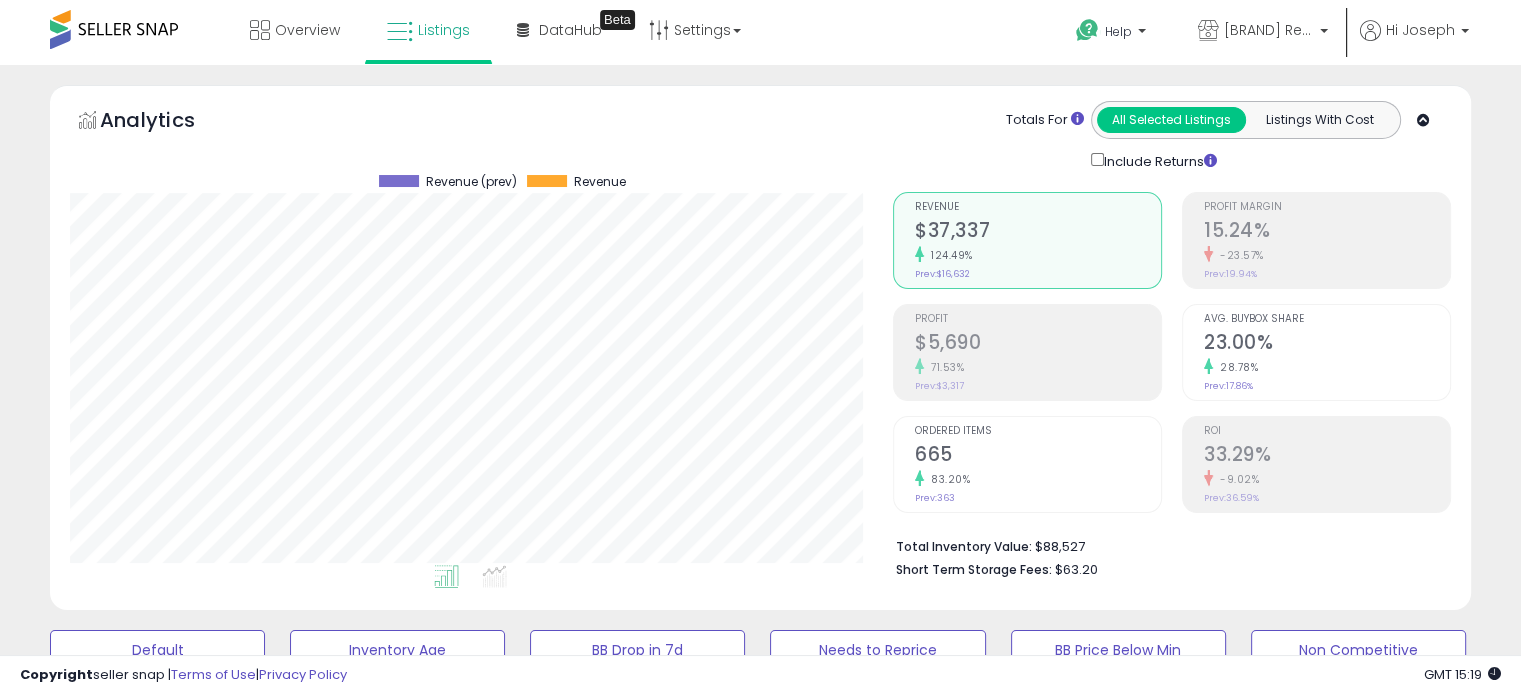 click on "Retrieving graph data..
Revenue (prev)
Revenue" at bounding box center (760, 350) 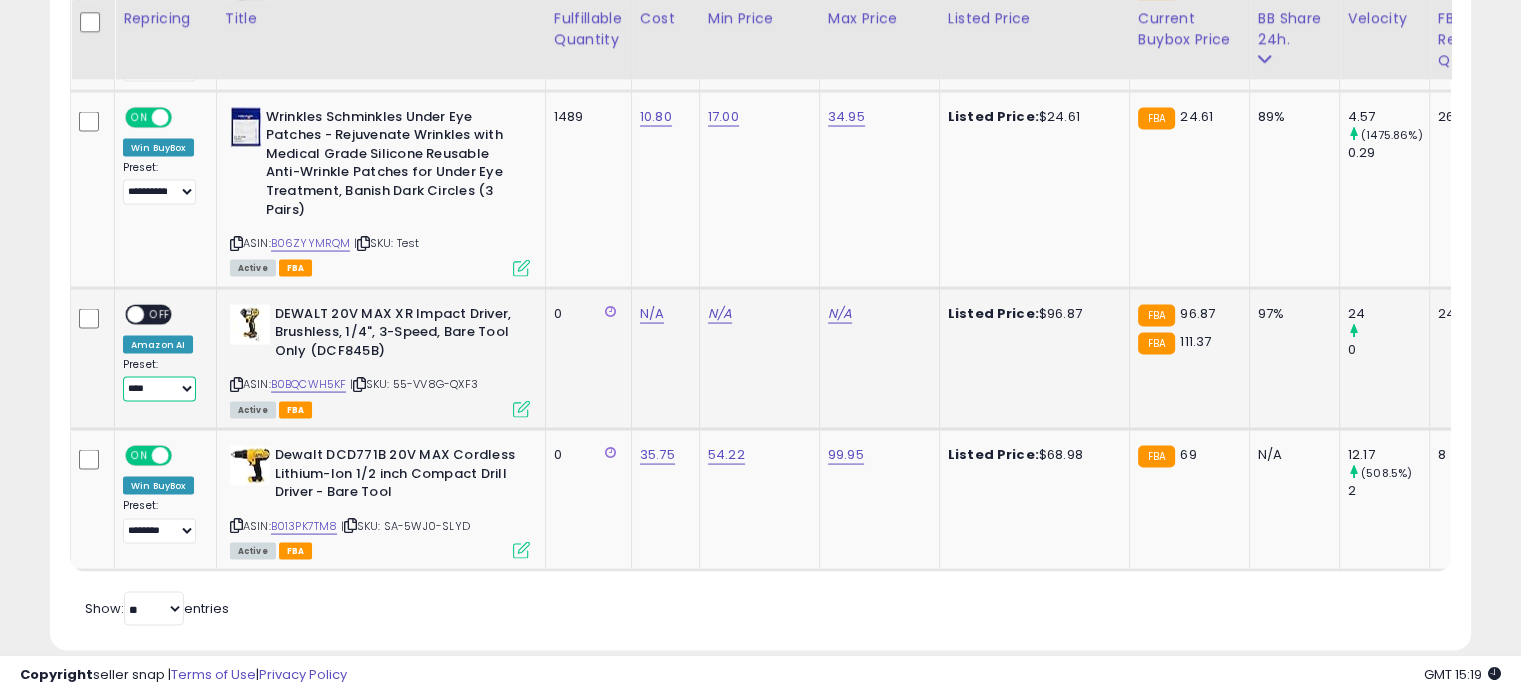 click on "**********" at bounding box center (159, 389) 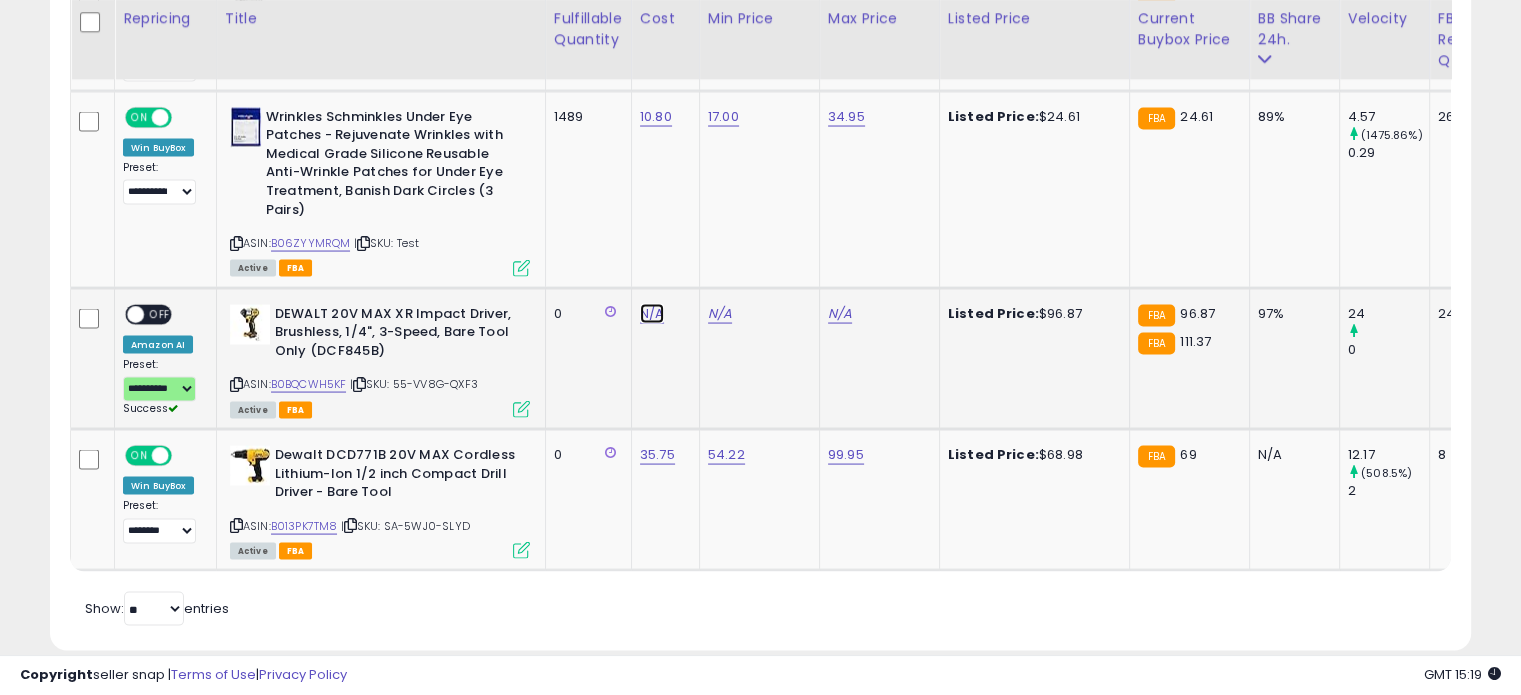 click on "N/A" at bounding box center (652, 314) 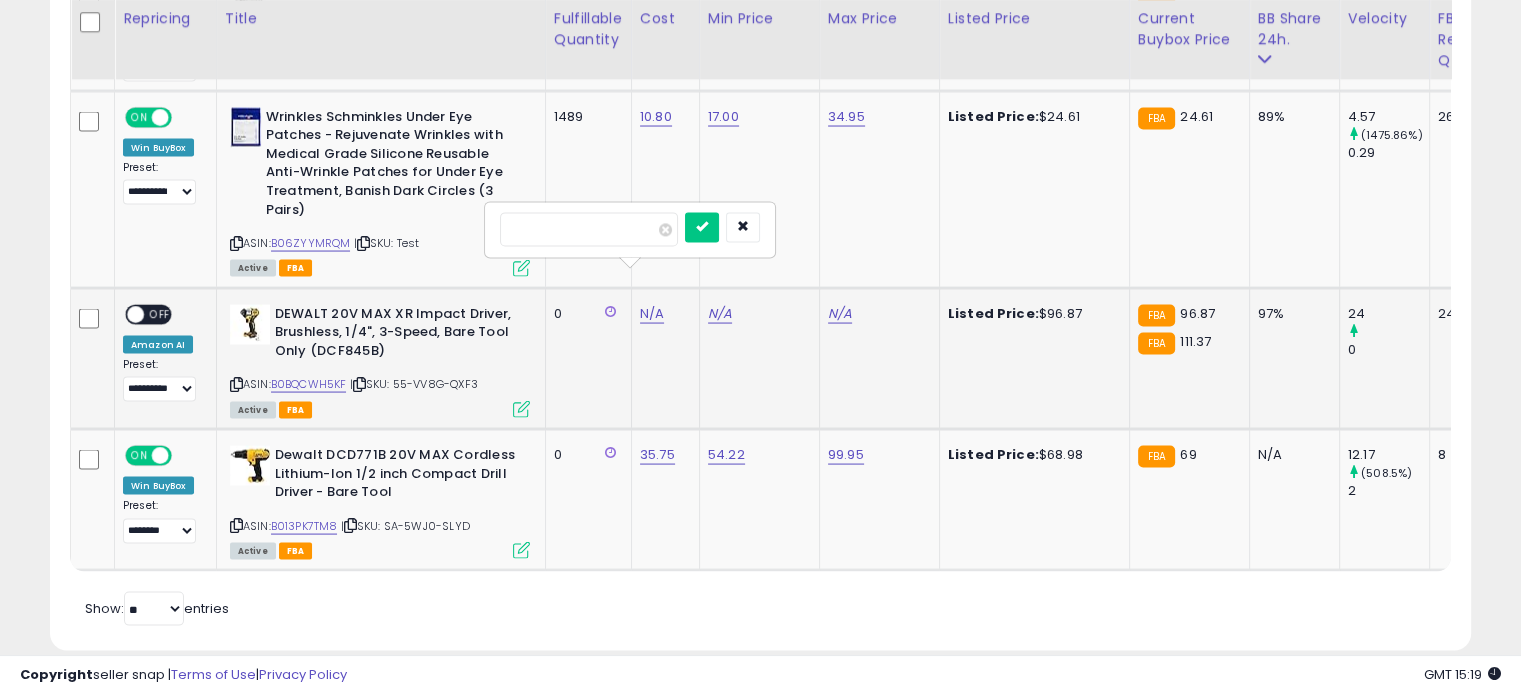 click at bounding box center [589, 230] 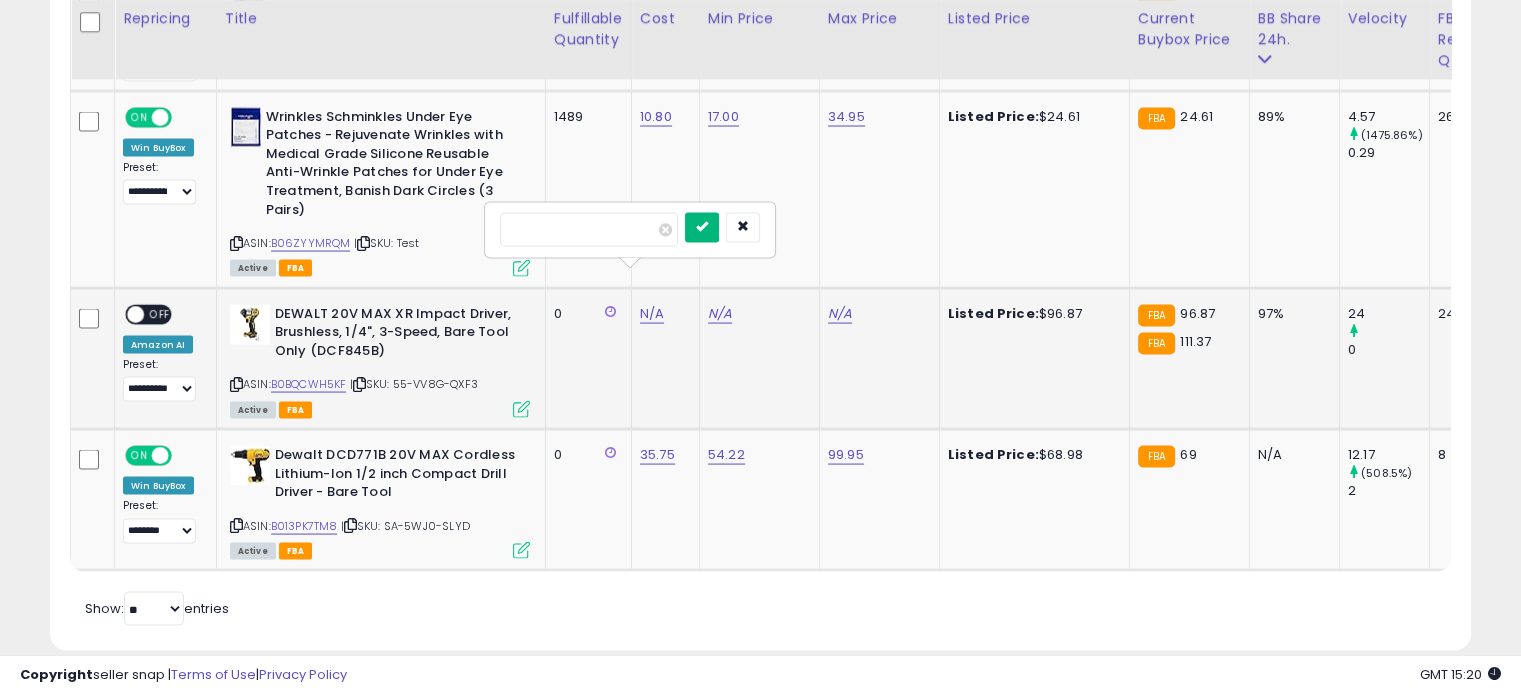 type on "******" 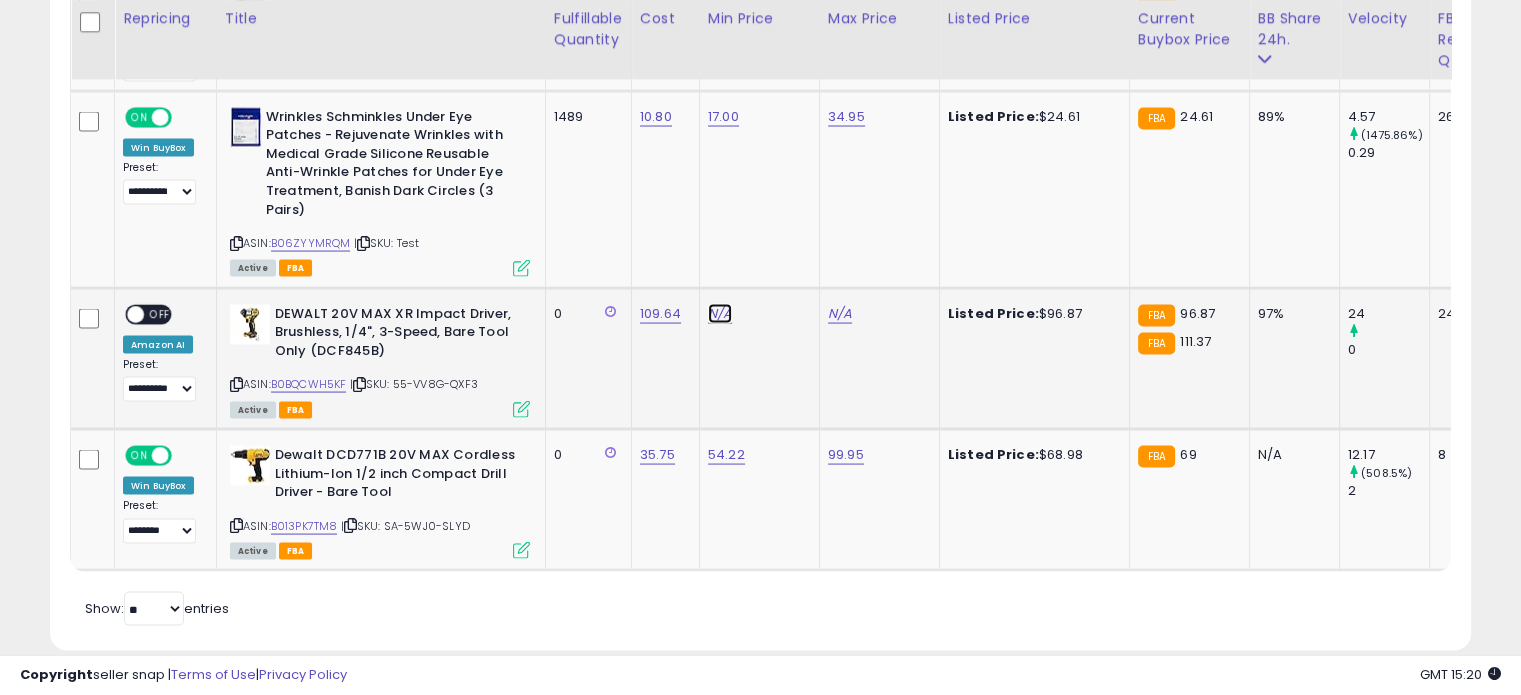 click on "N/A" at bounding box center [720, 314] 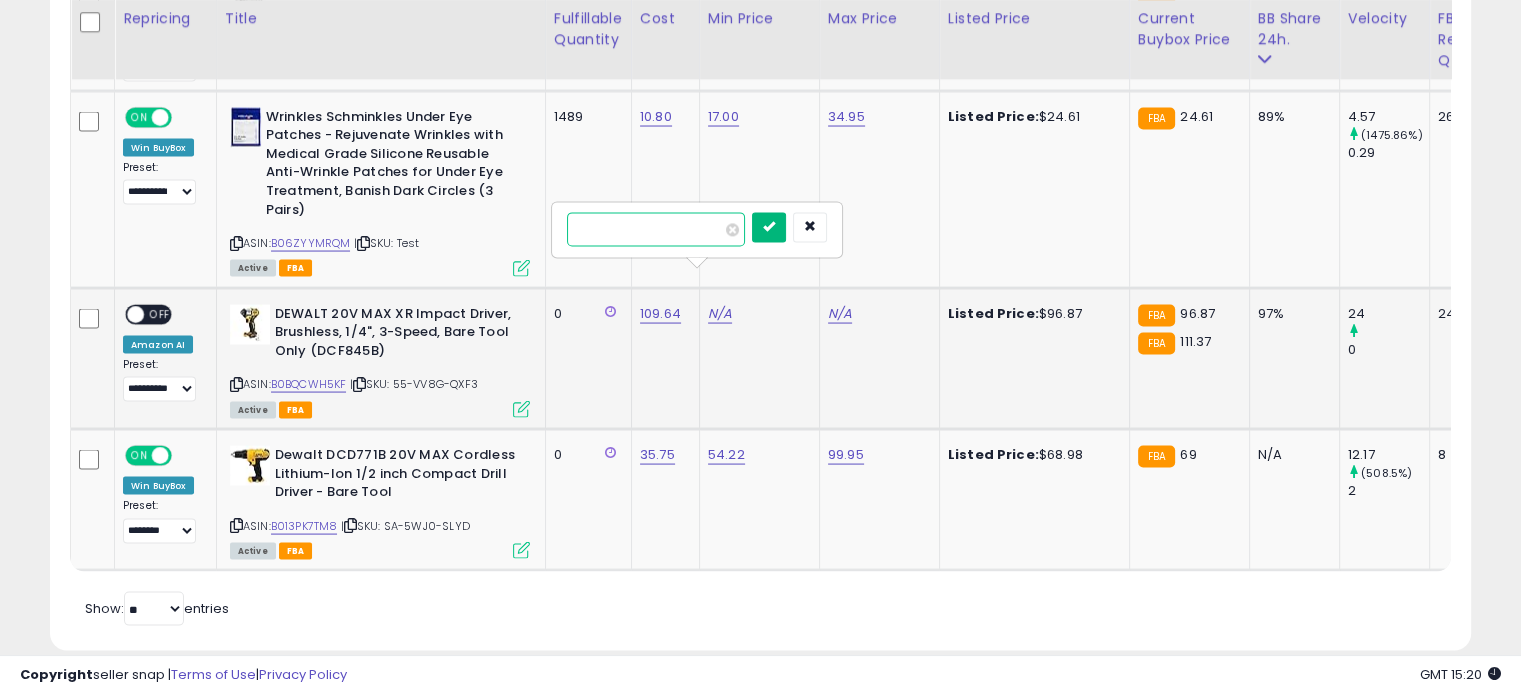 type on "******" 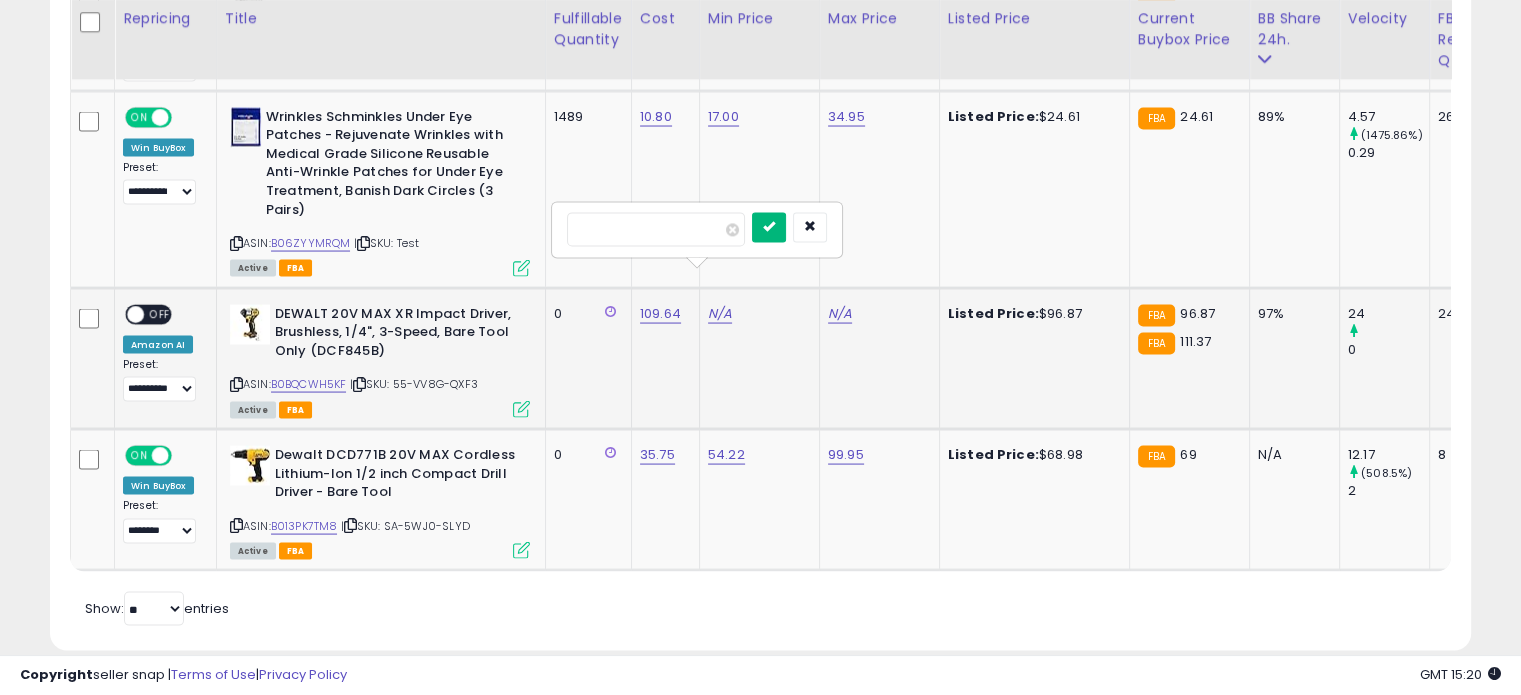 click at bounding box center (769, 227) 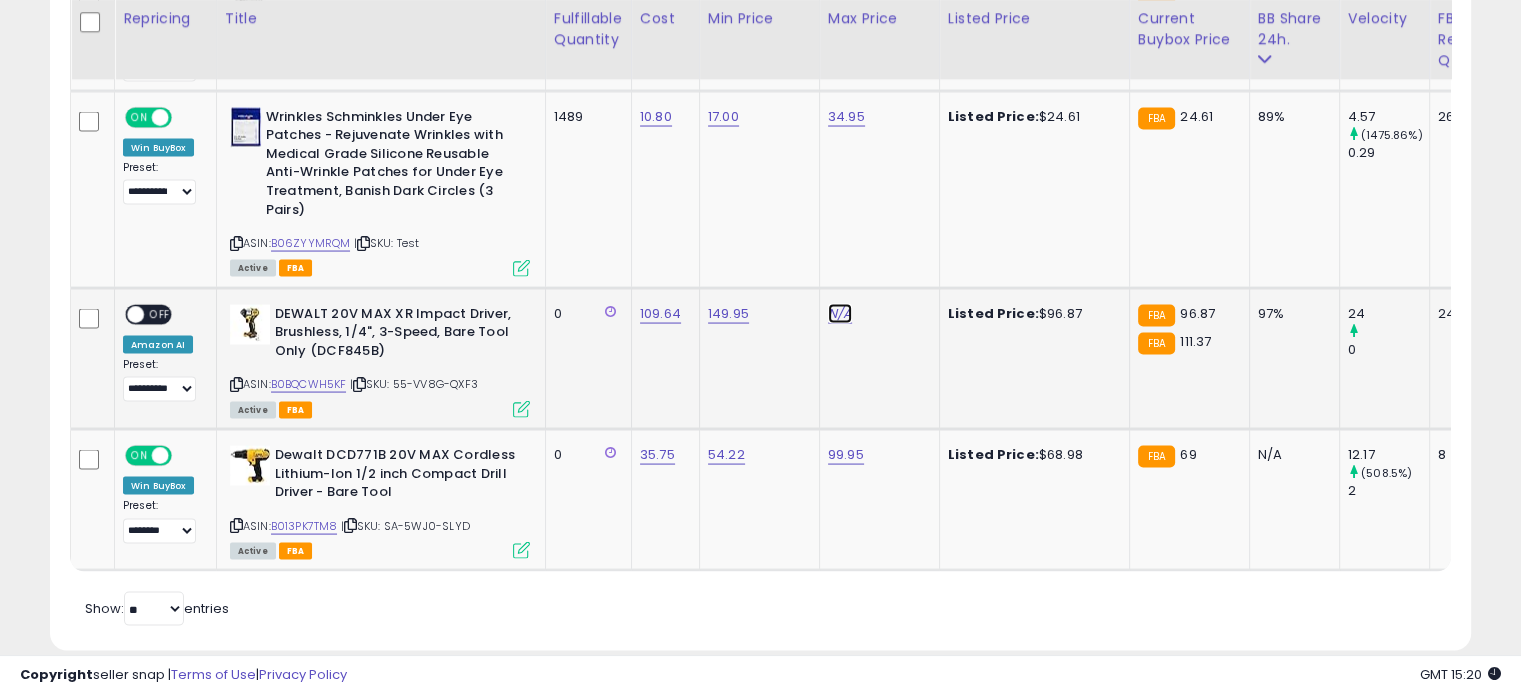 click on "N/A" at bounding box center [840, 314] 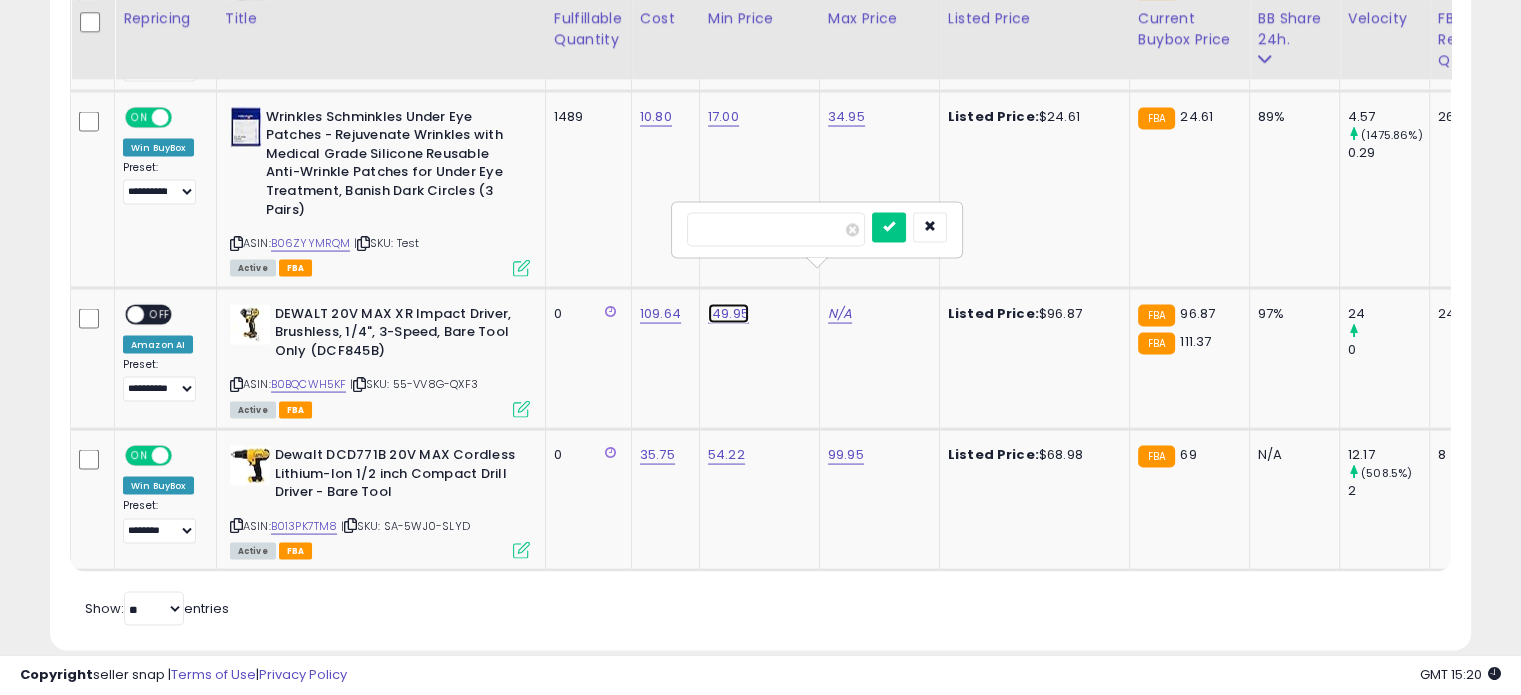 click on "149.95" at bounding box center (722, -2789) 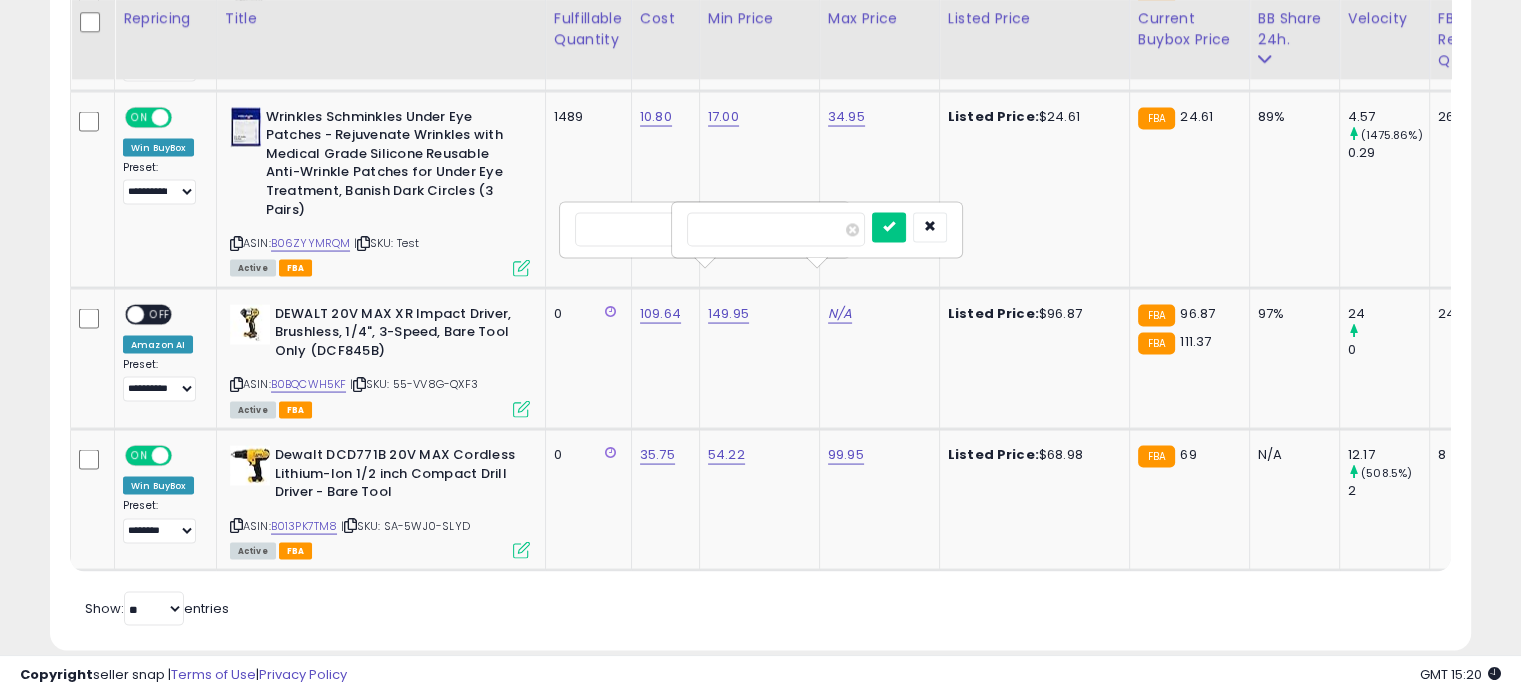 click on "******" at bounding box center (664, 230) 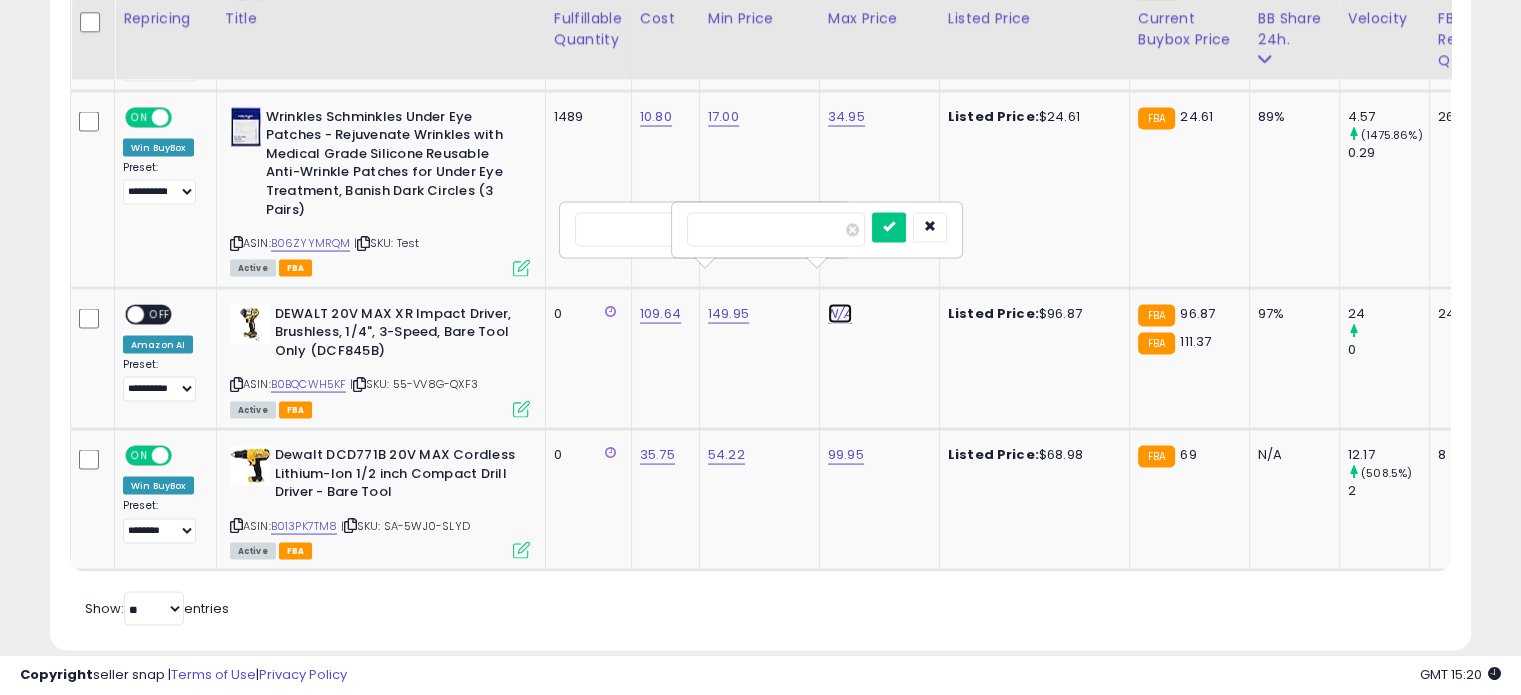 click on "N/A" at bounding box center [840, 314] 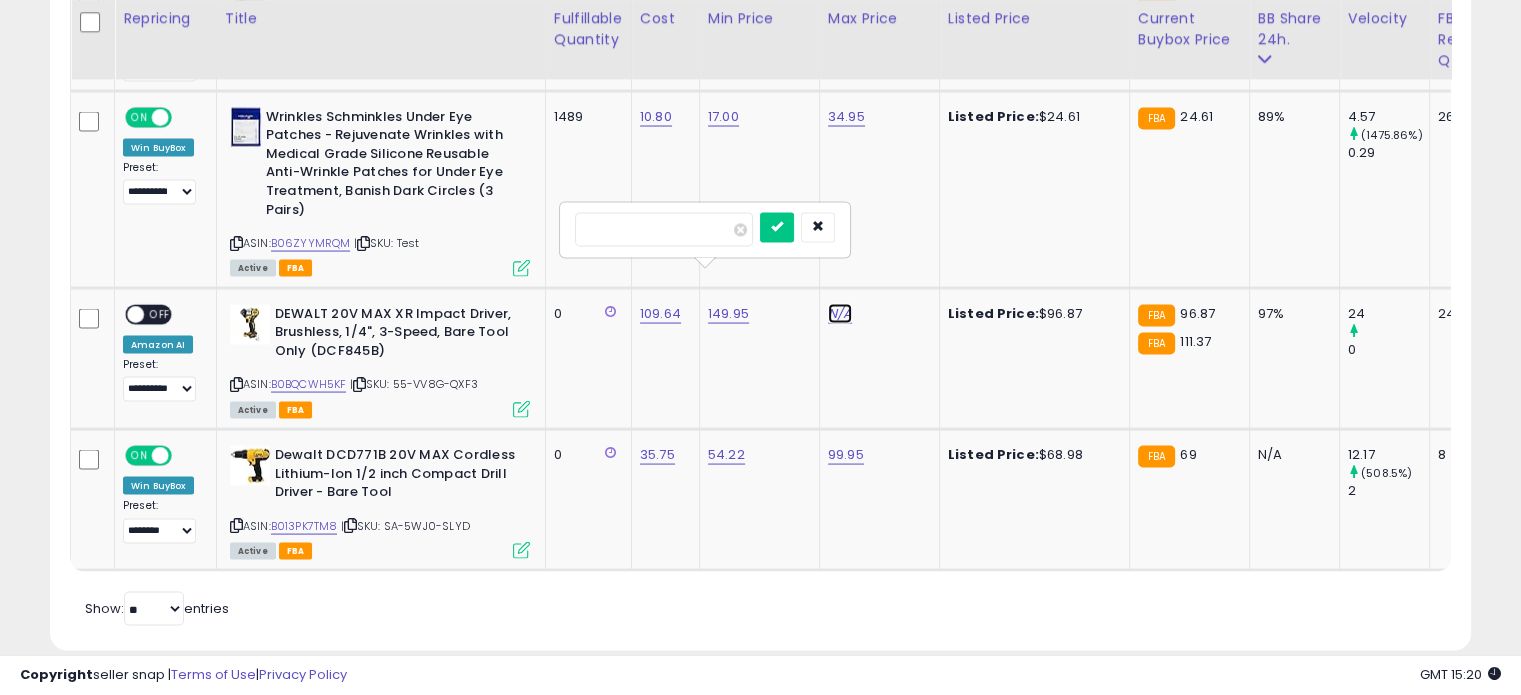 click on "N/A" at bounding box center [840, 314] 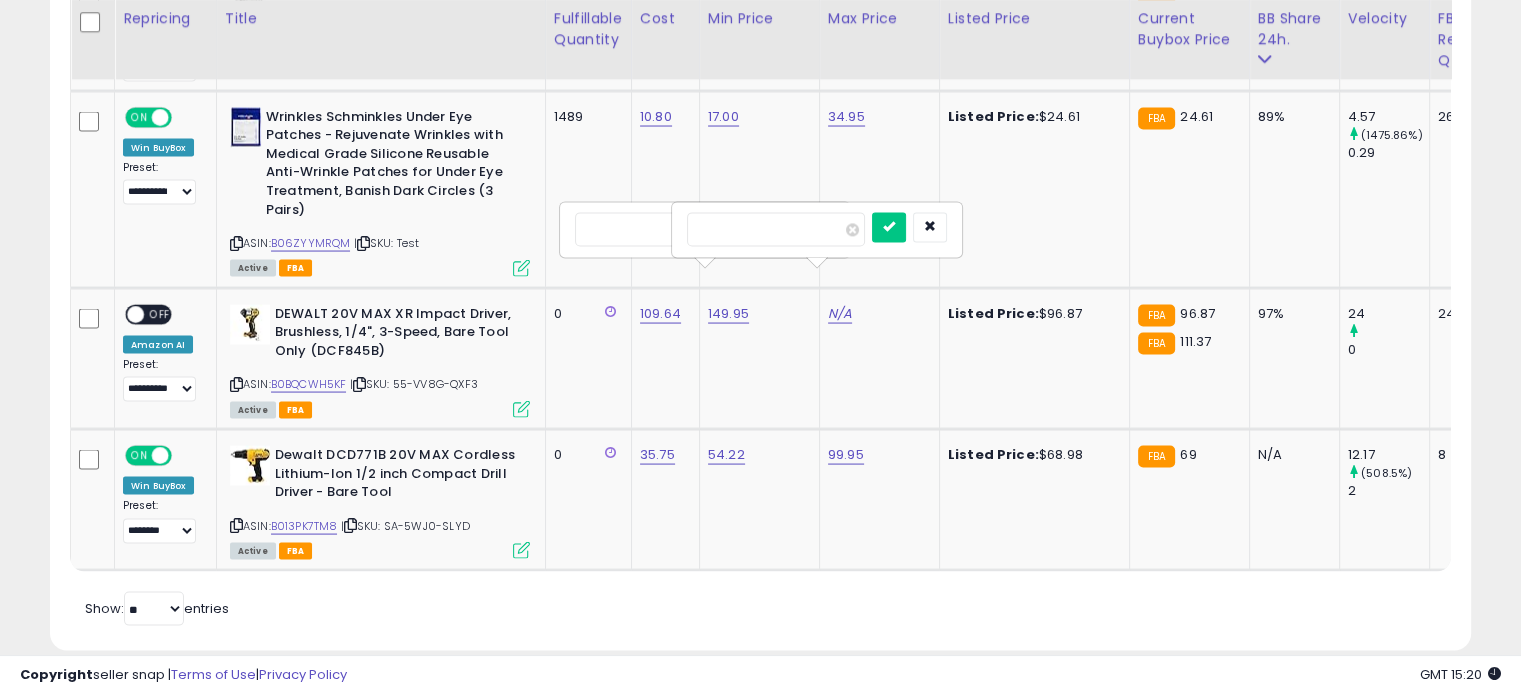 click at bounding box center (776, 230) 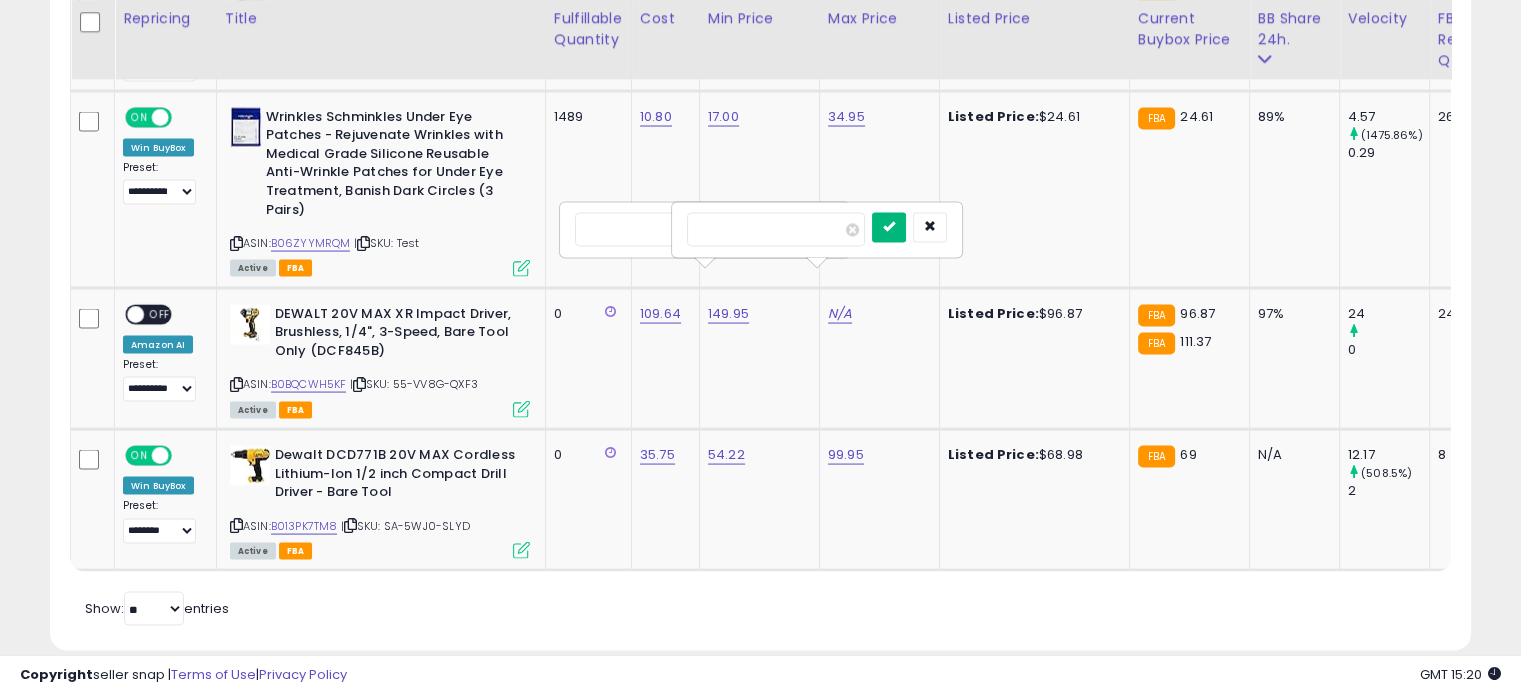 type on "******" 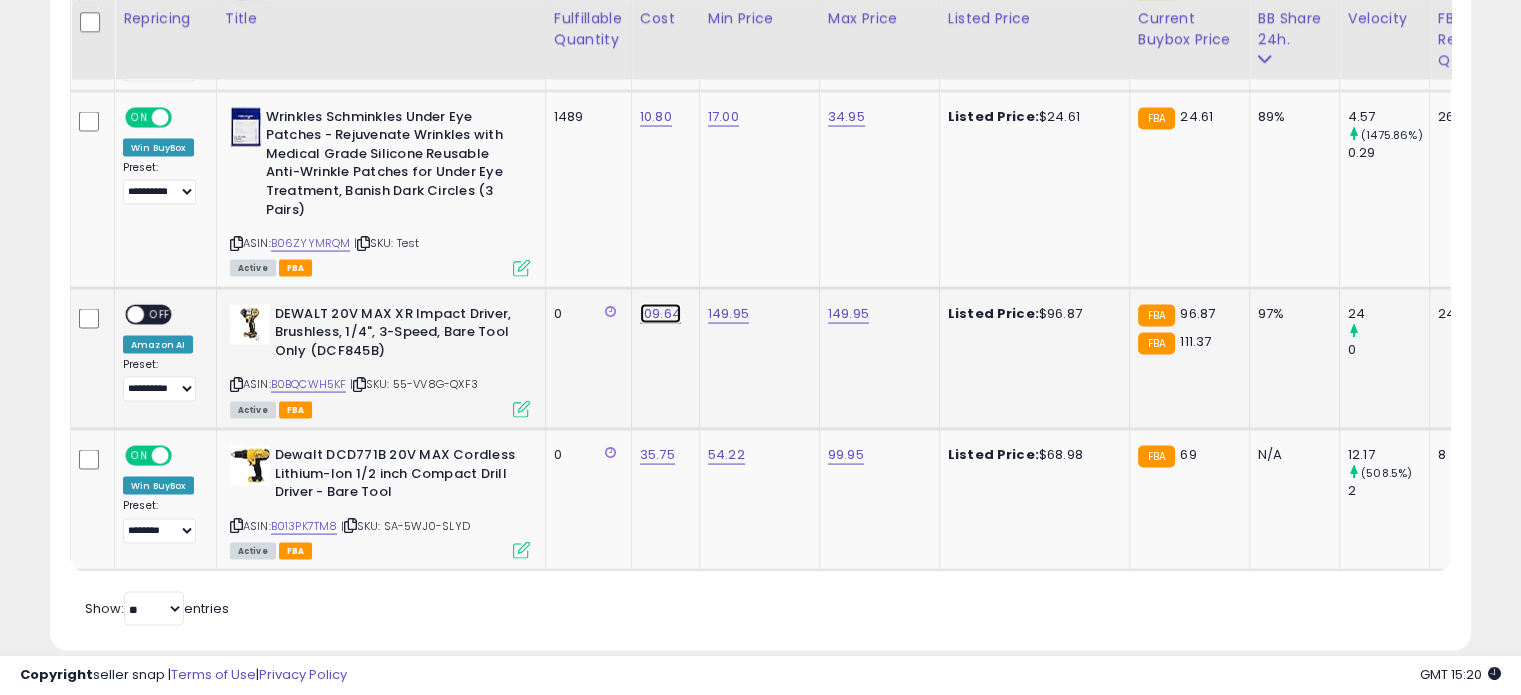 click on "109.64" at bounding box center (654, -2789) 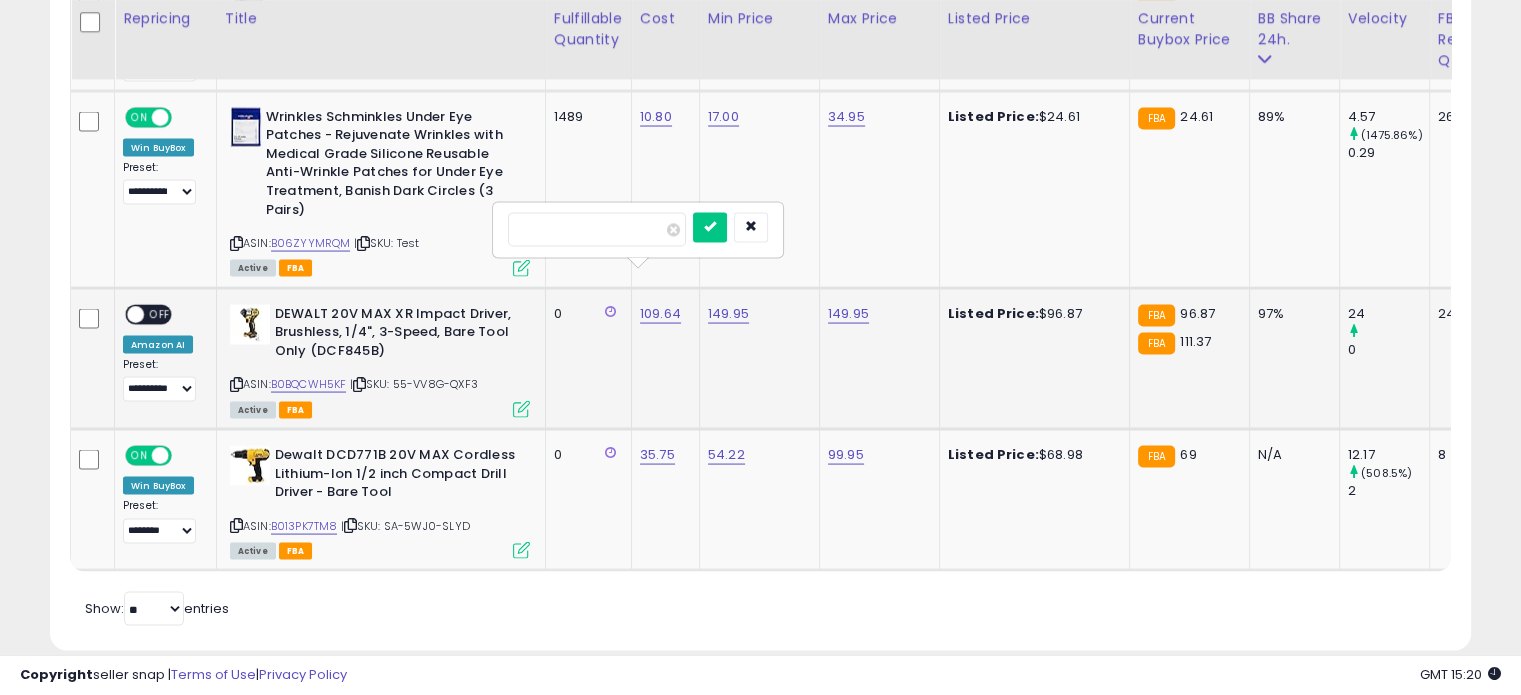 click on "******" at bounding box center [597, 230] 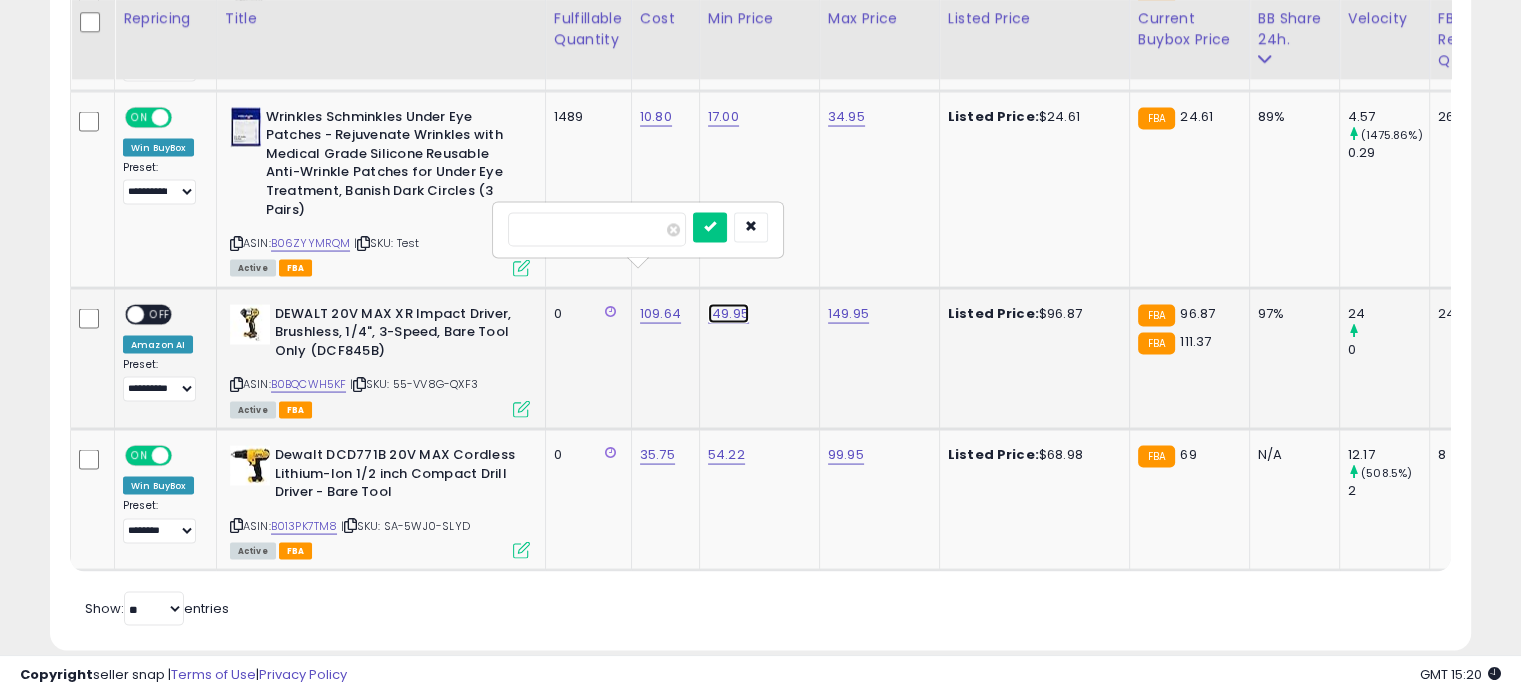 click on "149.95" at bounding box center (722, -2789) 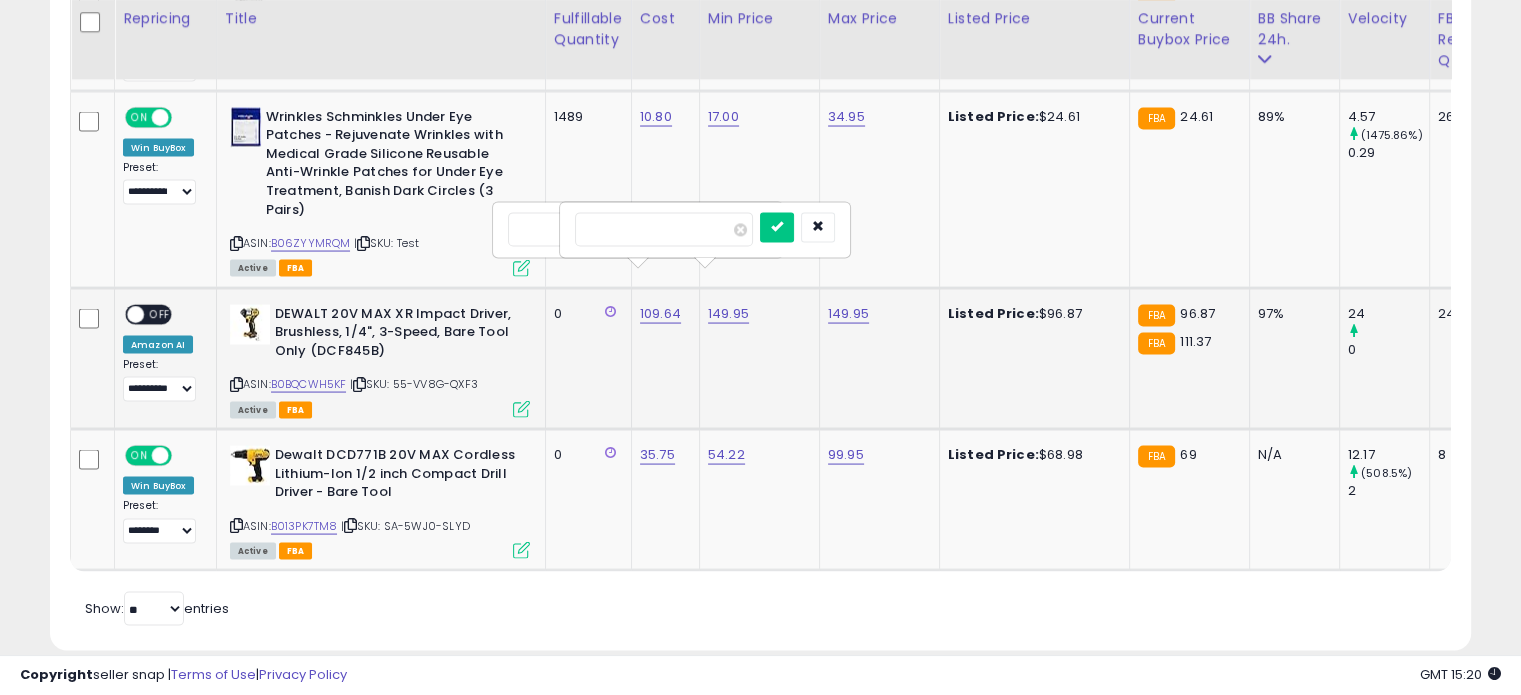 click on "******" at bounding box center (664, 230) 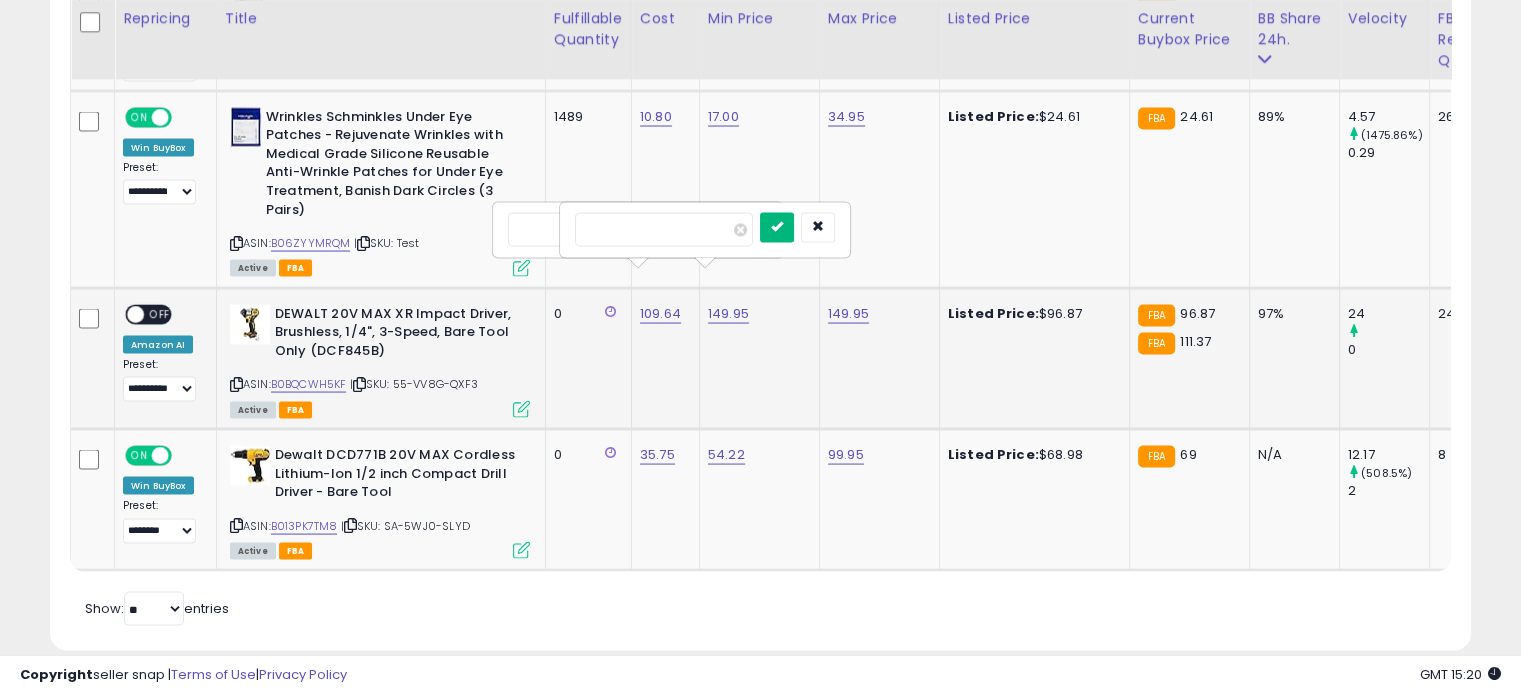 type on "******" 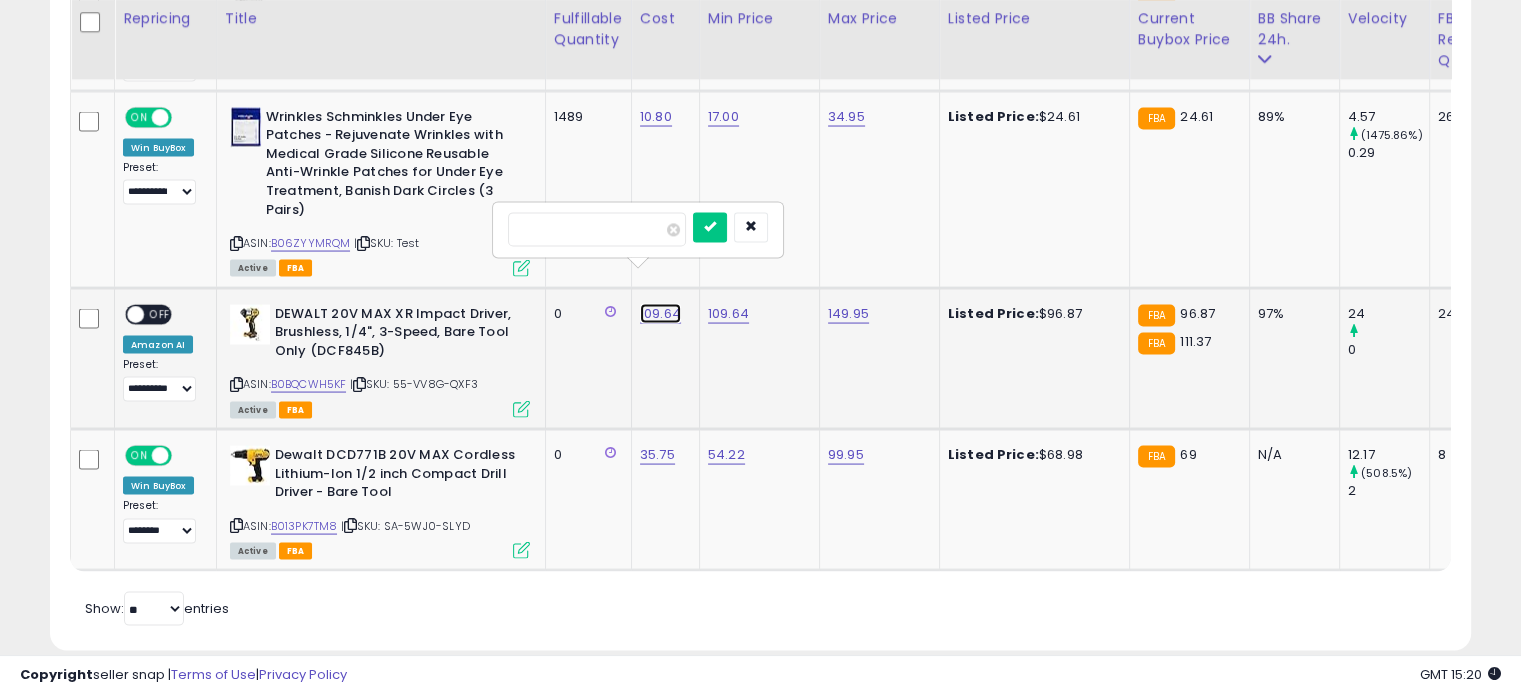click on "109.64" at bounding box center (660, 314) 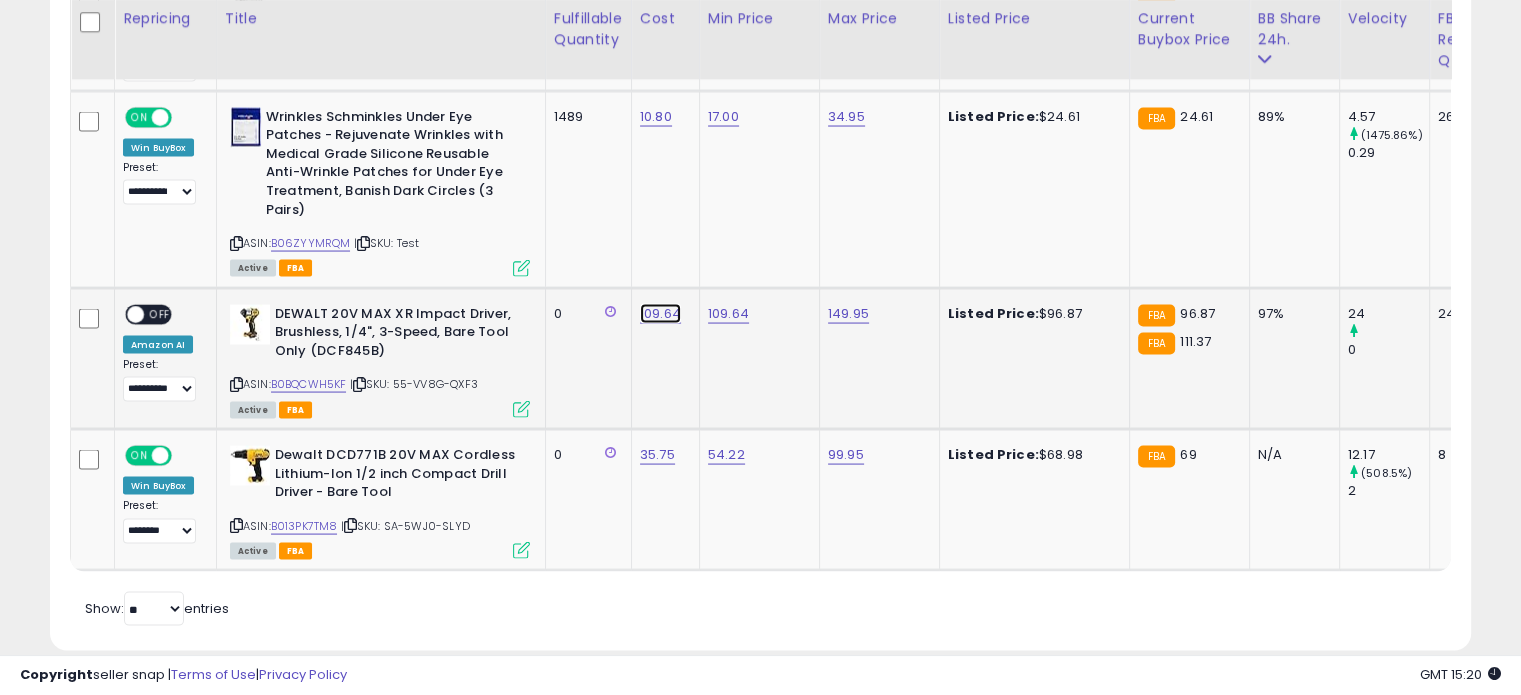 click on "109.64" at bounding box center [654, -2789] 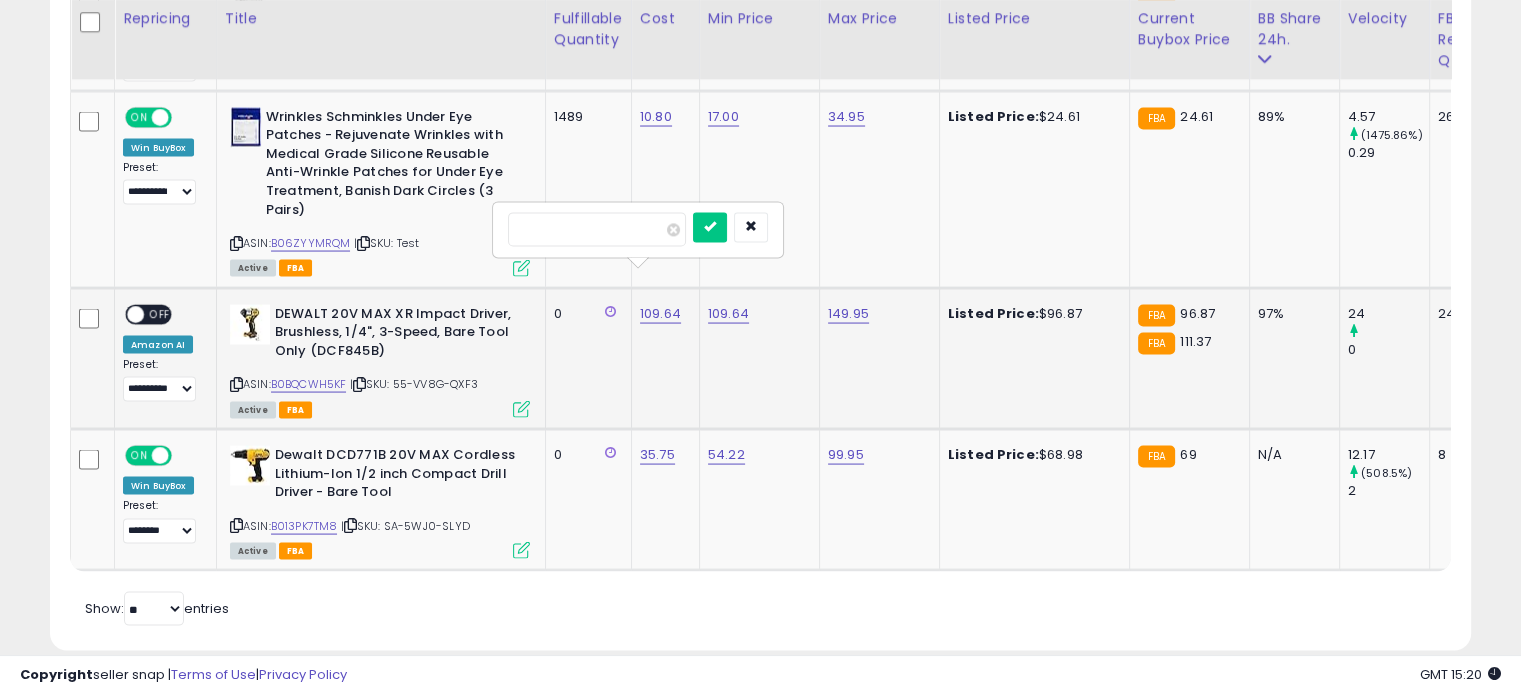 click on "******" at bounding box center [597, 230] 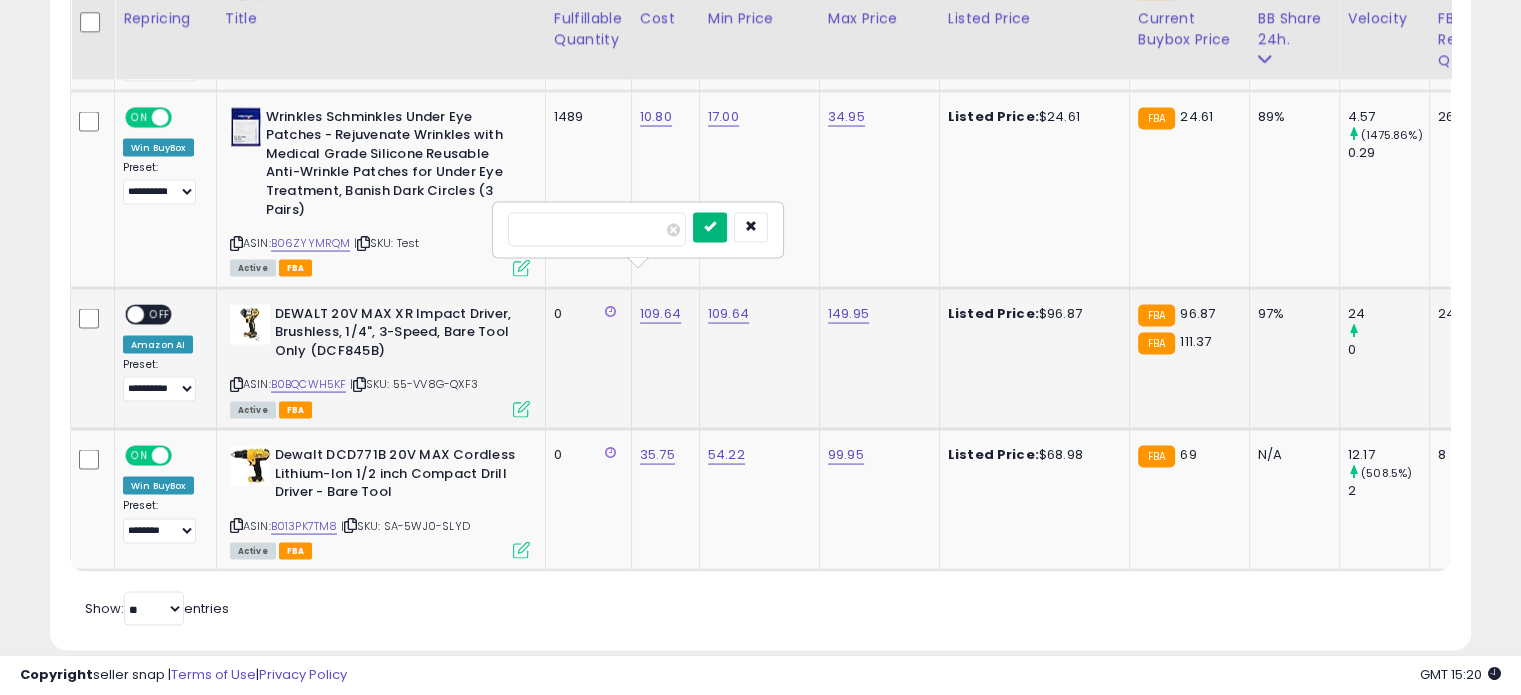 type on "*****" 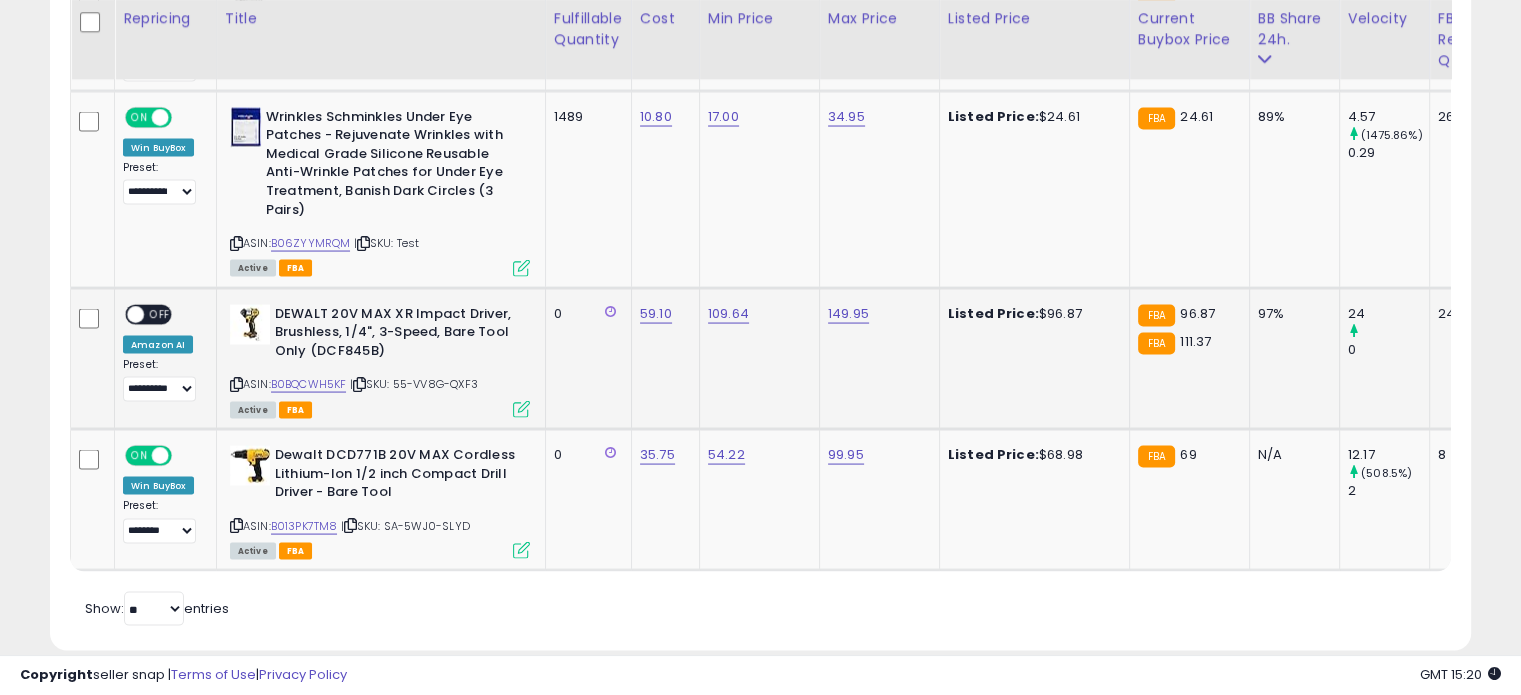 click on "ON   OFF" at bounding box center [148, 314] 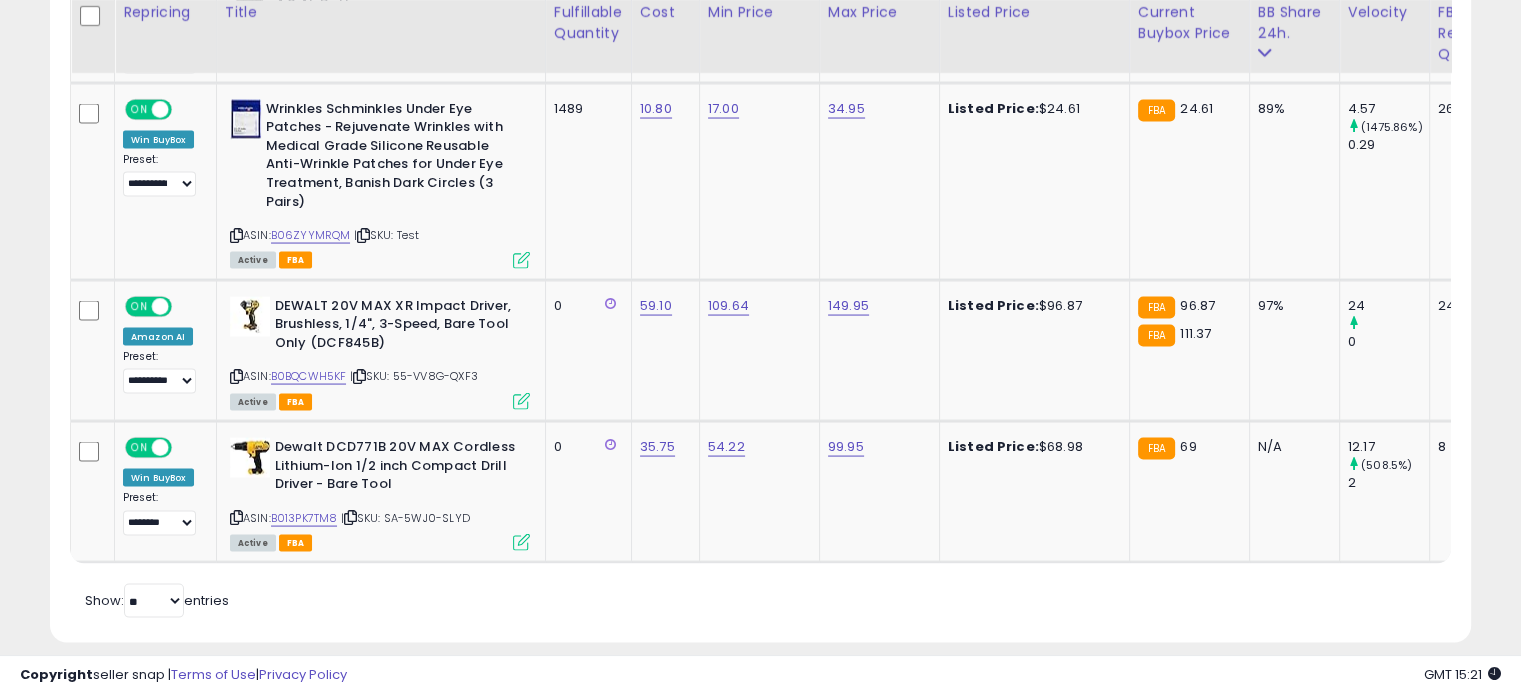 scroll, scrollTop: 3771, scrollLeft: 0, axis: vertical 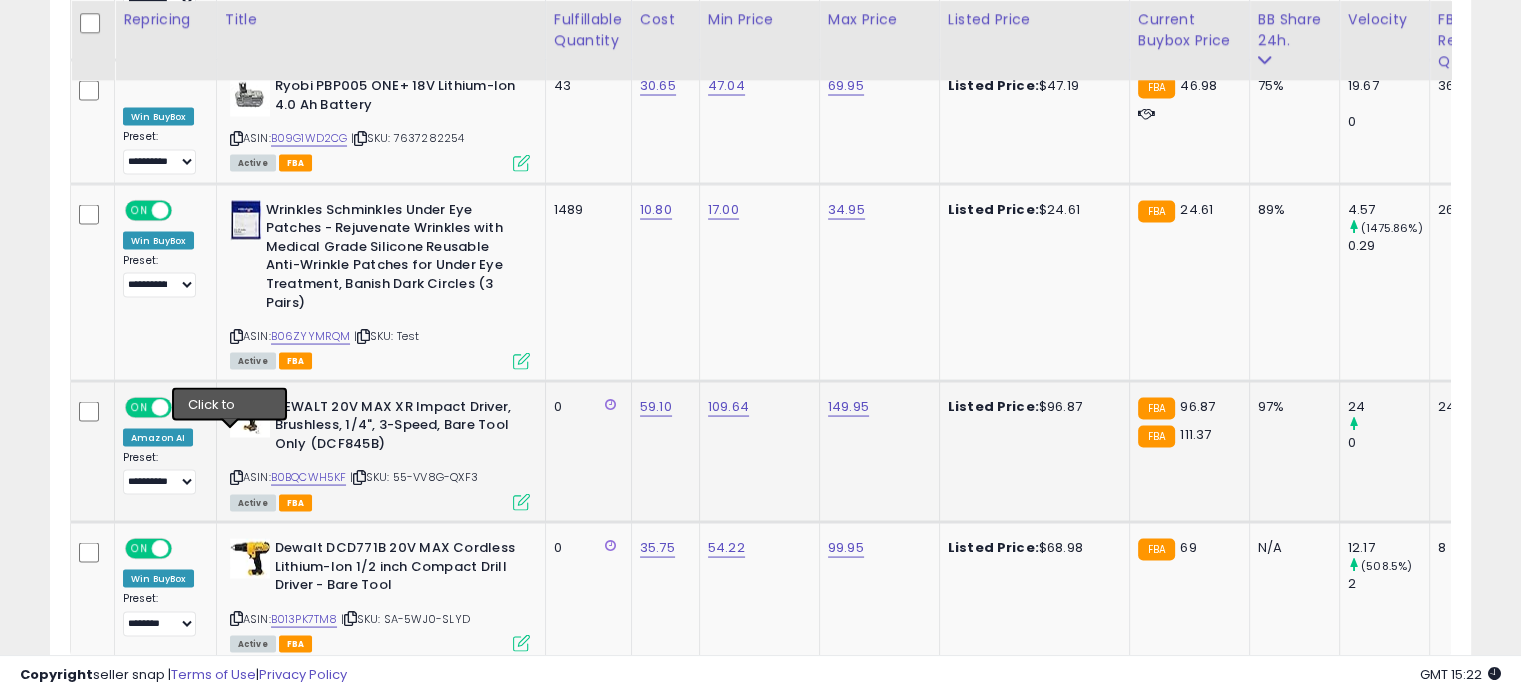 click at bounding box center (236, 476) 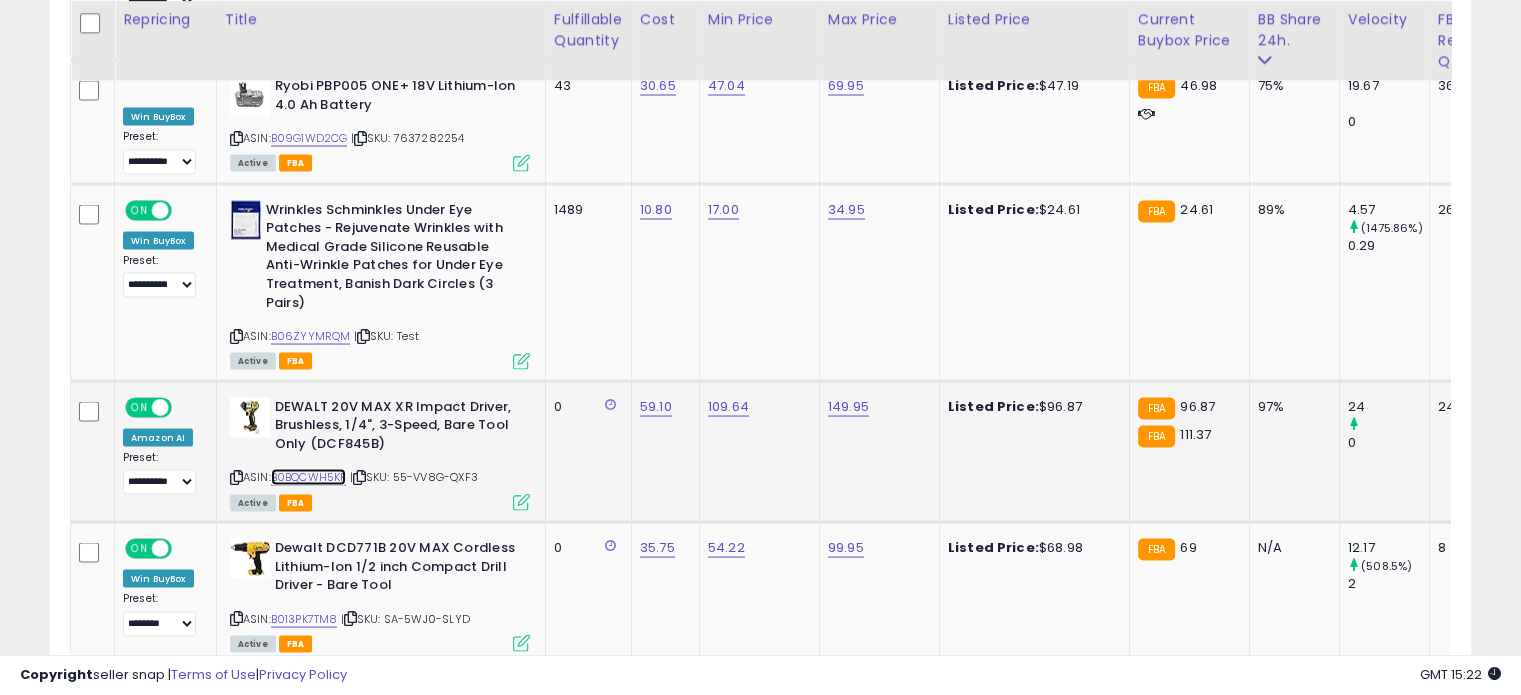 click on "B0BQCWH5KF" at bounding box center [309, 476] 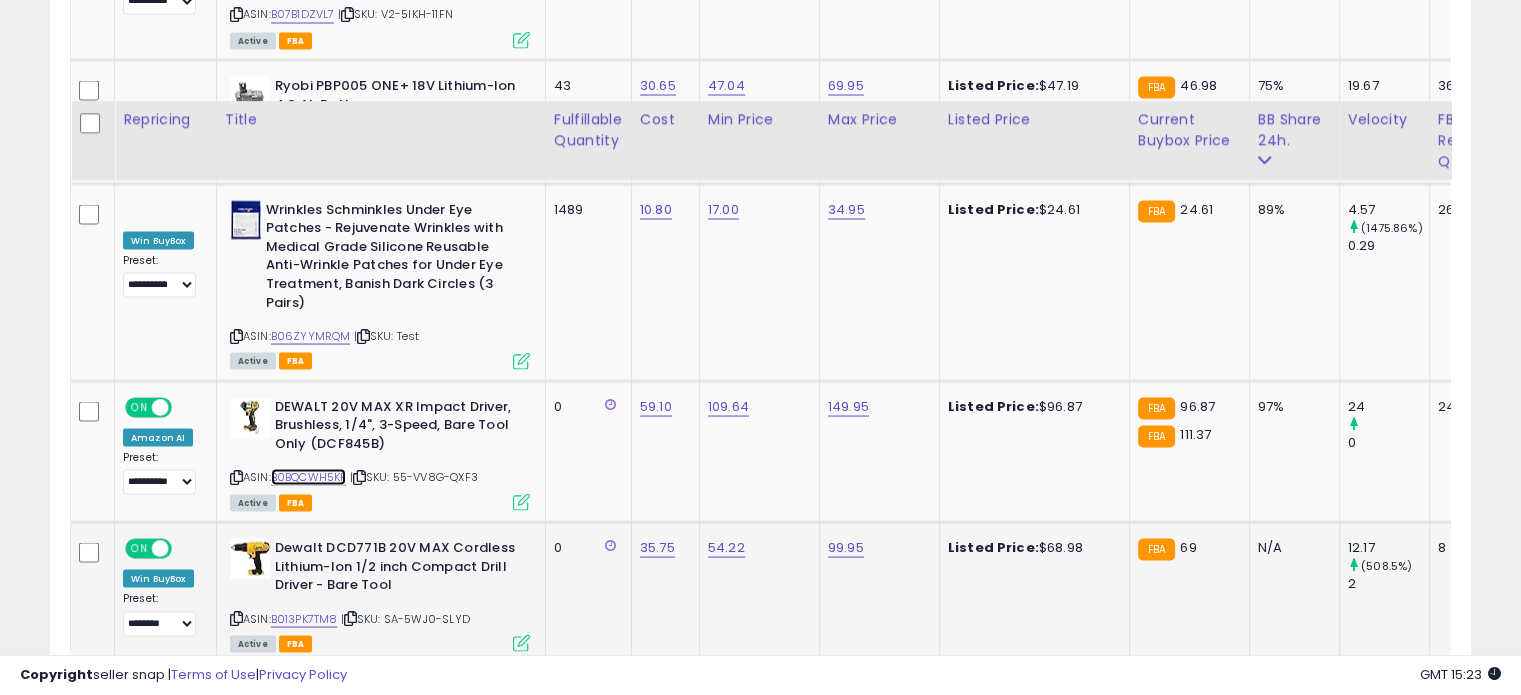 scroll, scrollTop: 3871, scrollLeft: 0, axis: vertical 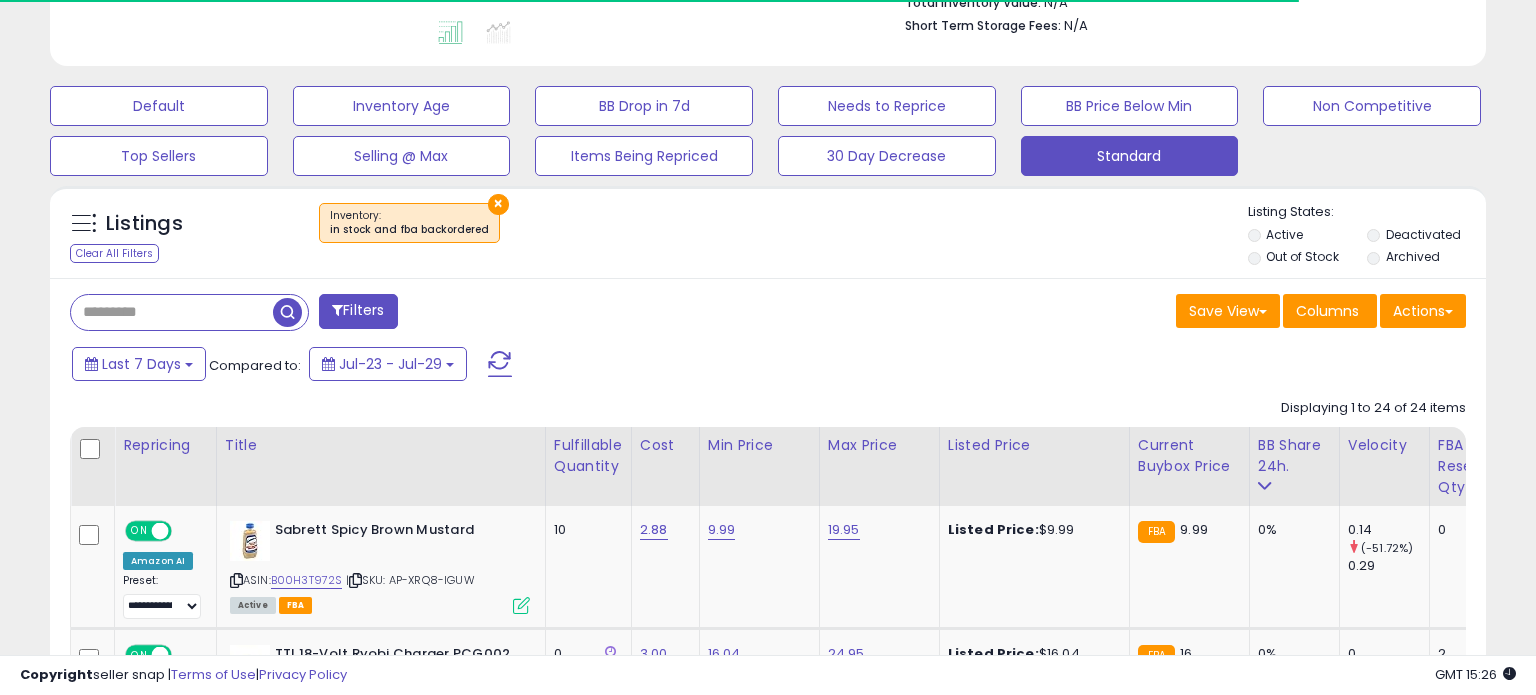 select on "**" 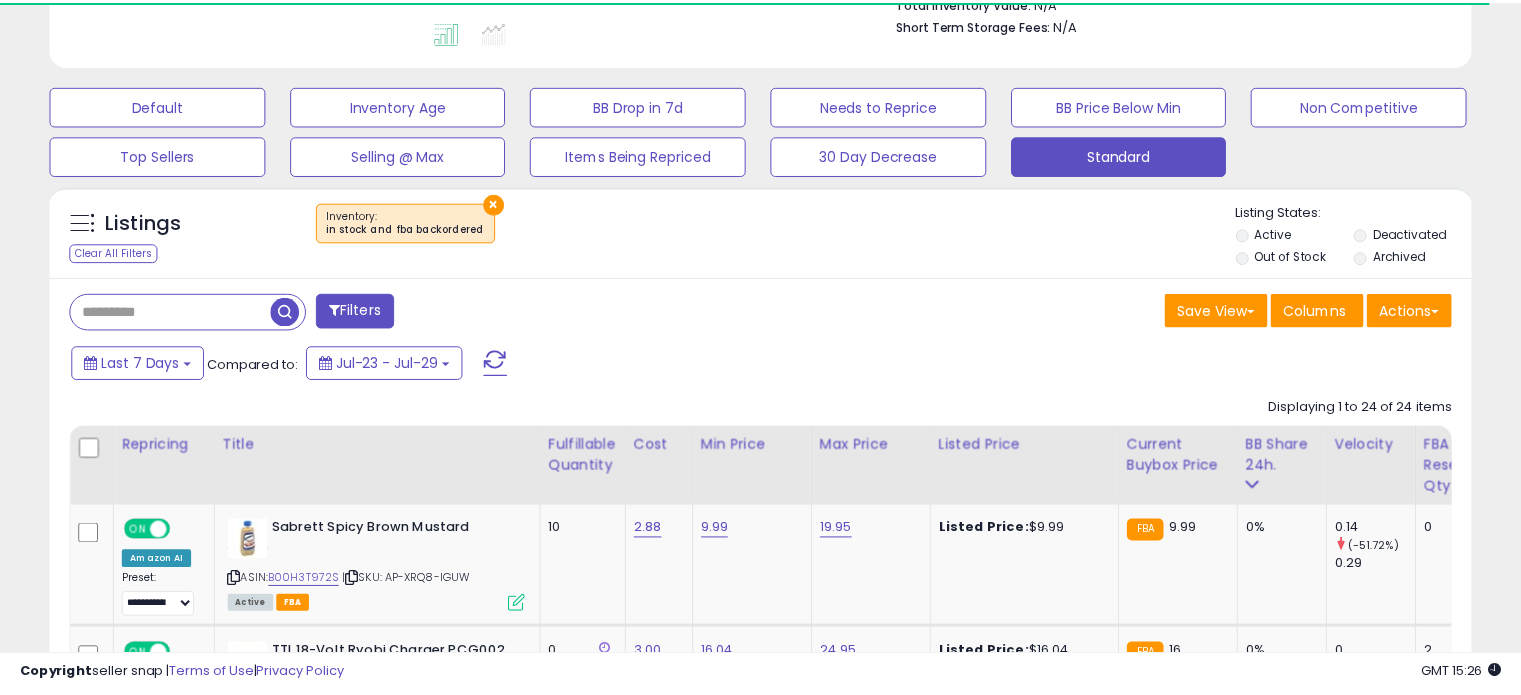 scroll, scrollTop: 3871, scrollLeft: 0, axis: vertical 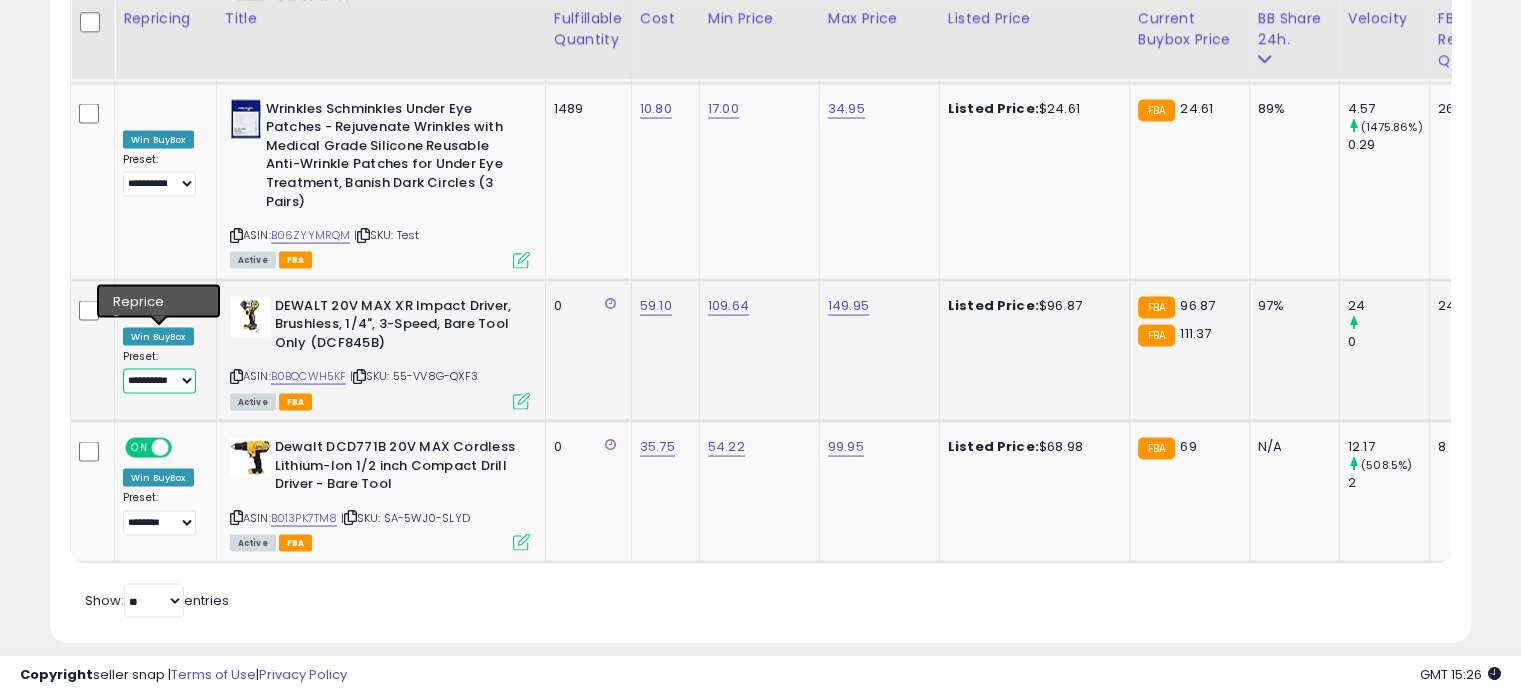click on "**********" at bounding box center (159, 381) 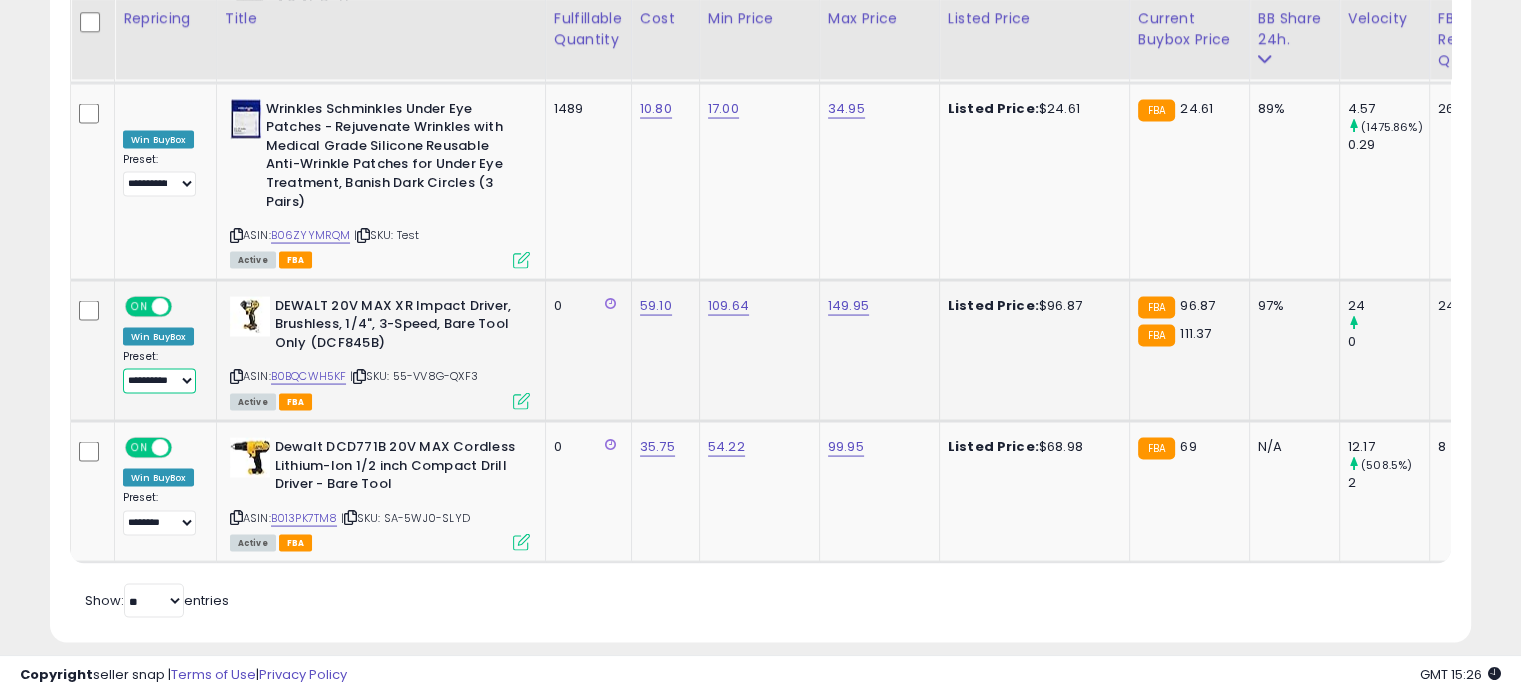 click on "**********" at bounding box center (159, 381) 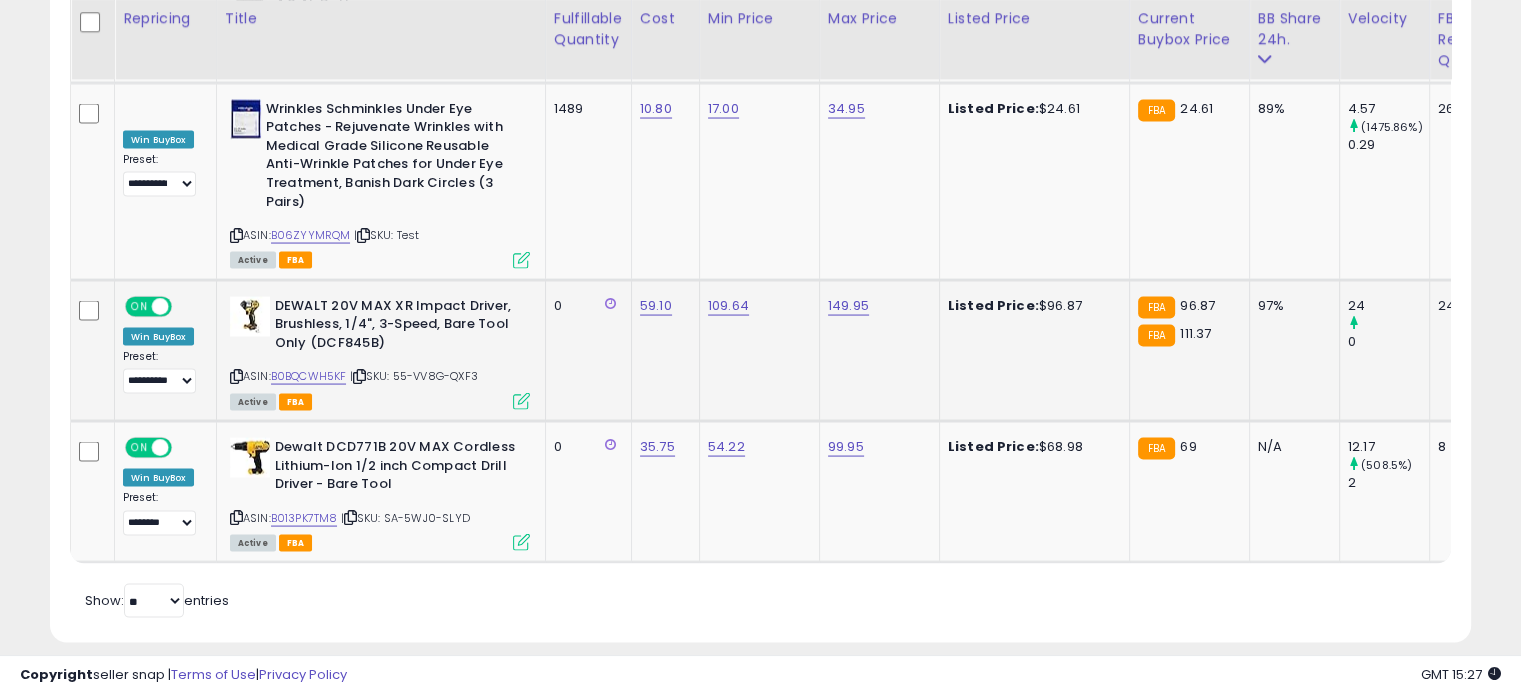 click on "Listed Price:  $96.87" at bounding box center [1031, 306] 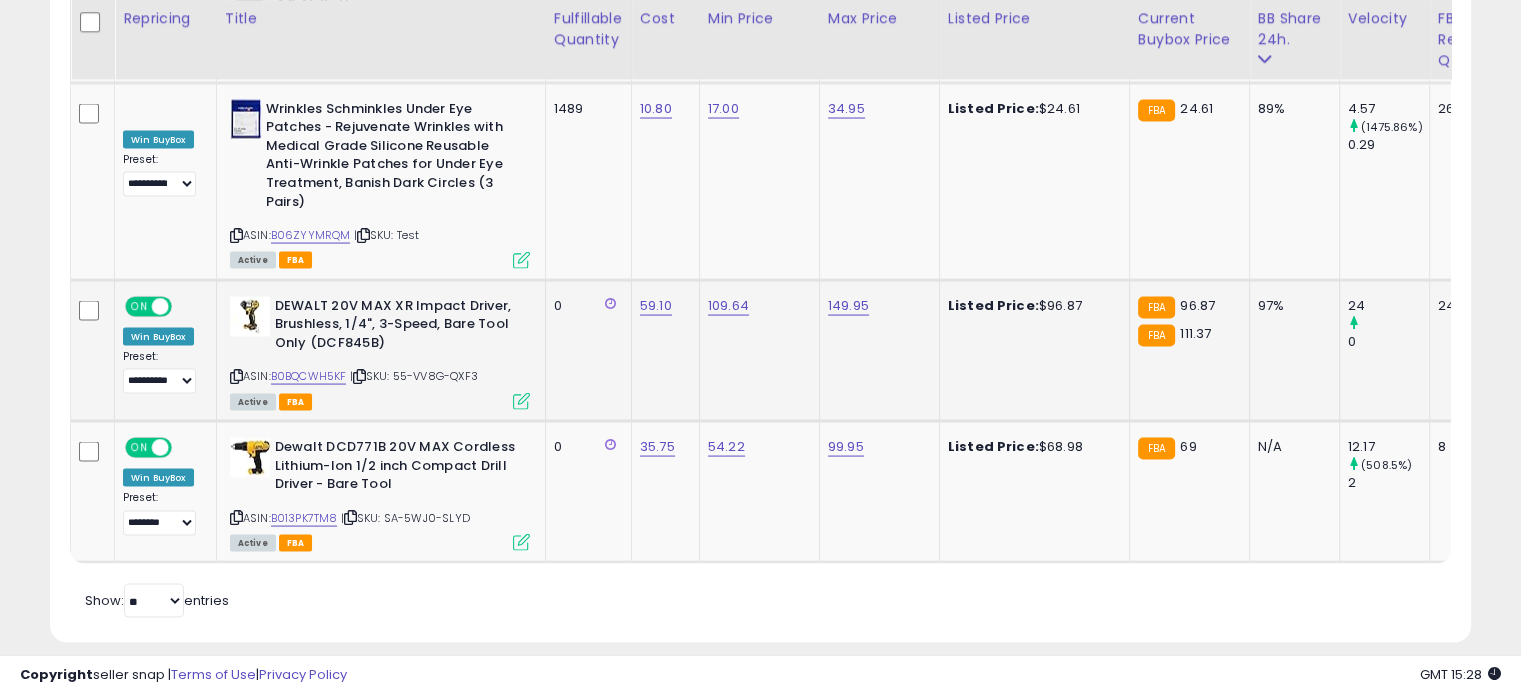 click on "Listed Price:  $96.87" at bounding box center [1031, 306] 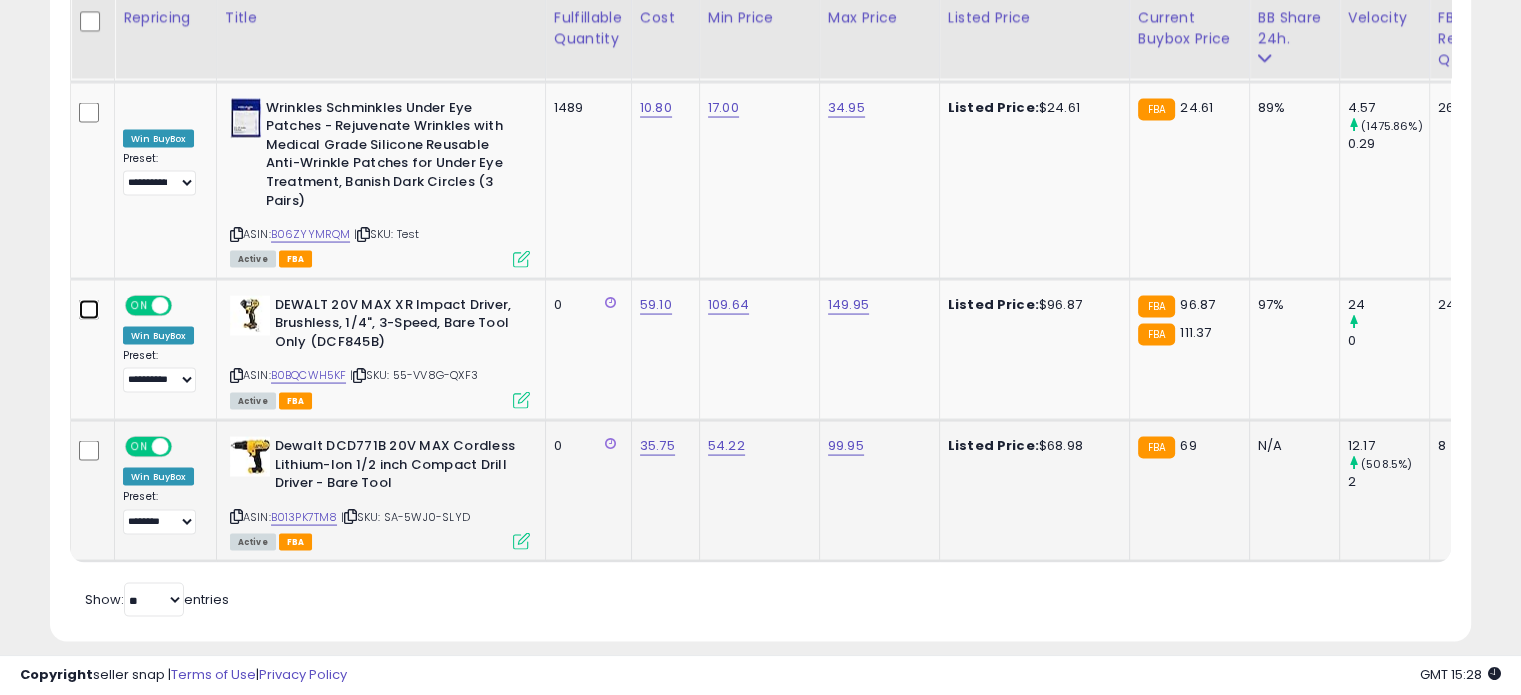 scroll, scrollTop: 3871, scrollLeft: 0, axis: vertical 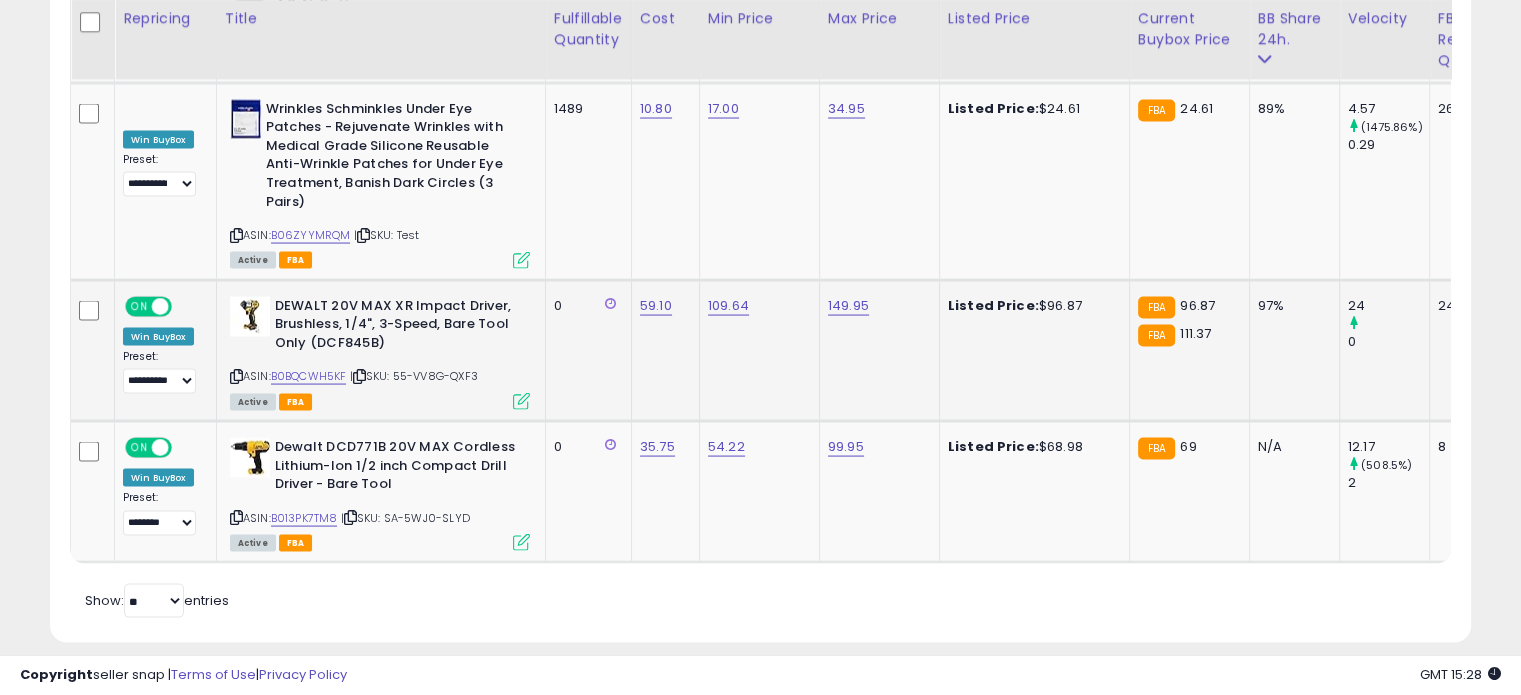 click on "Listed Price:  $96.87" at bounding box center (1031, 306) 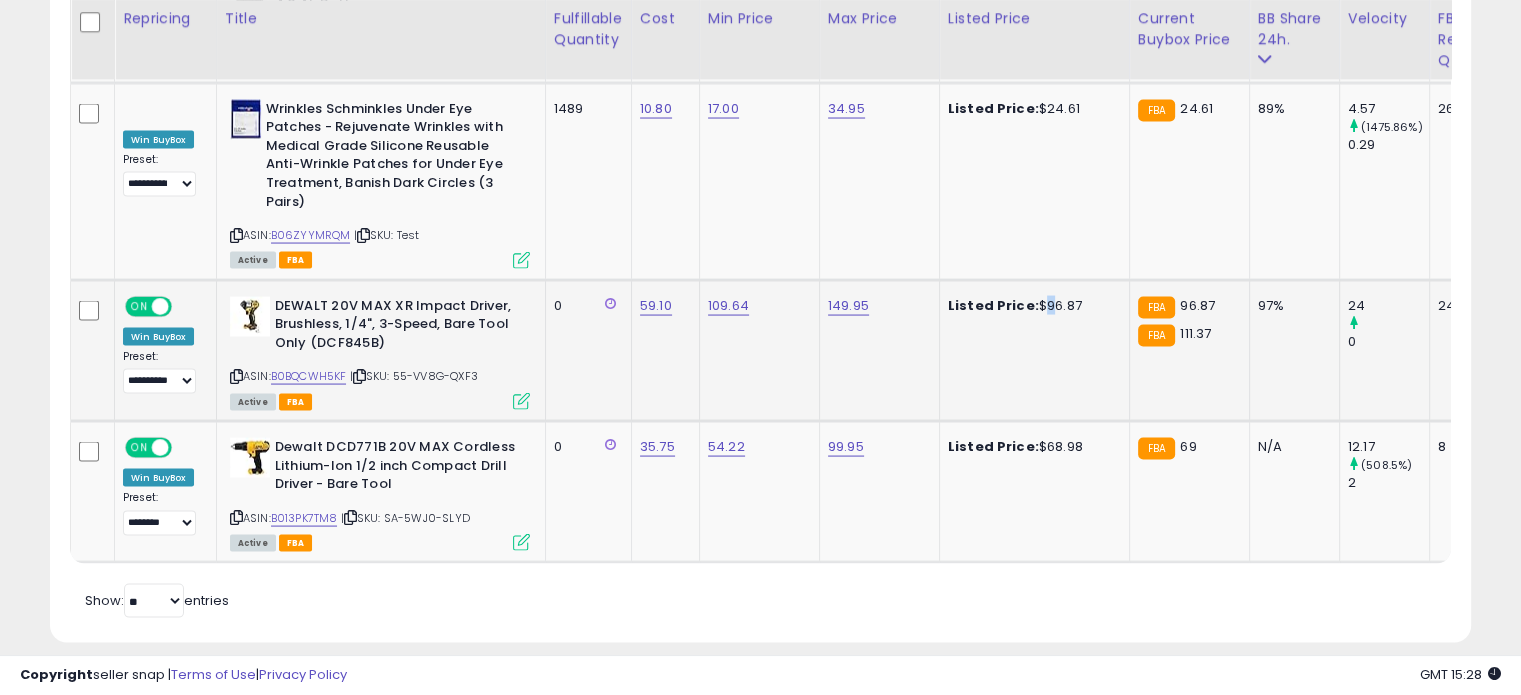 click on "Listed Price:  $96.87" at bounding box center [1031, 306] 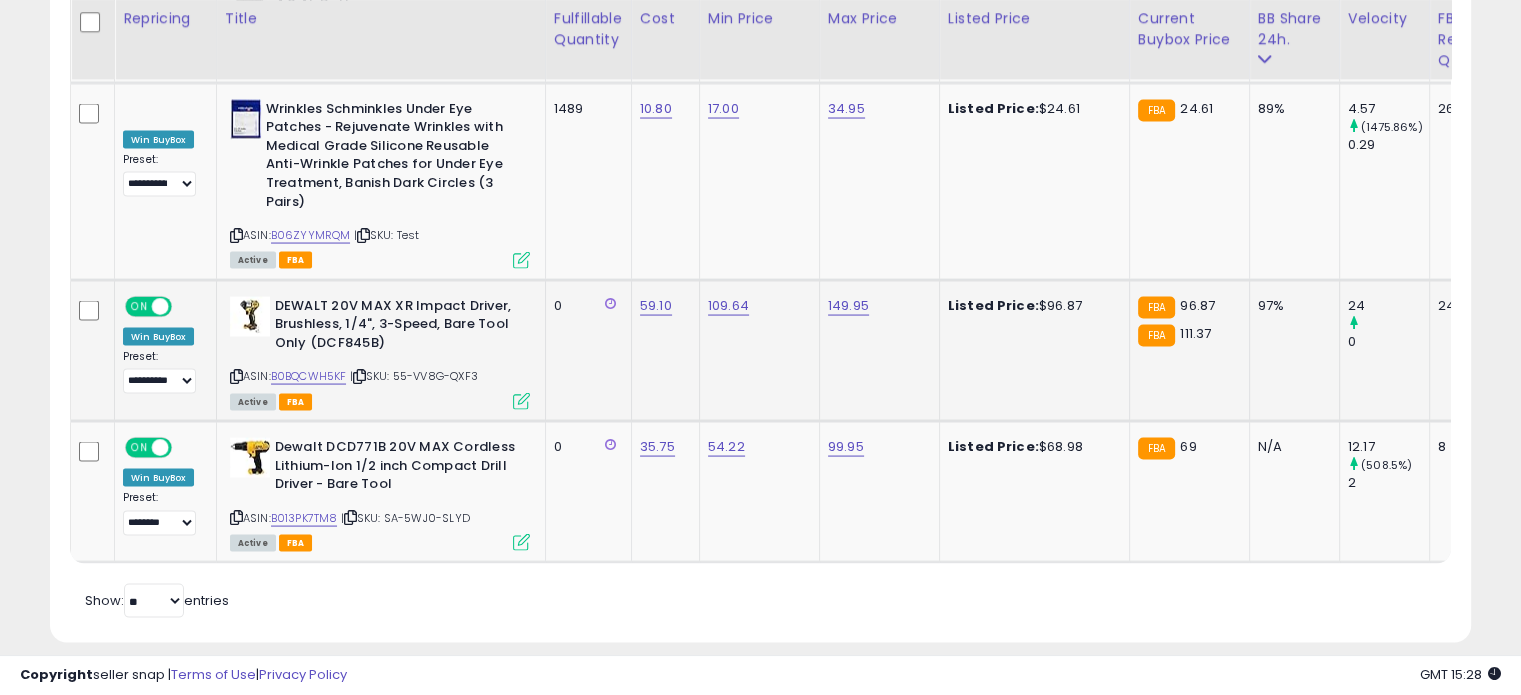 click on "FBA  96.87" at bounding box center (1186, 306) 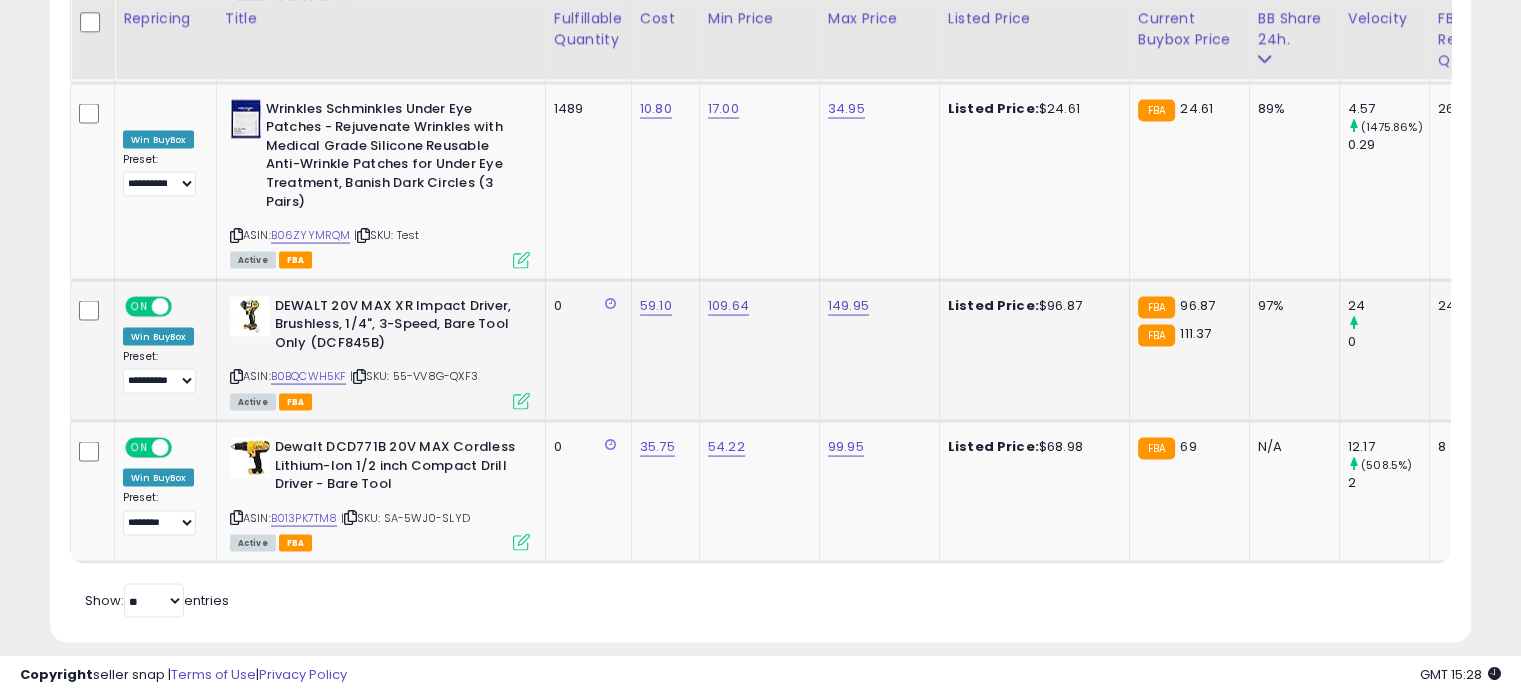 click at bounding box center [521, 401] 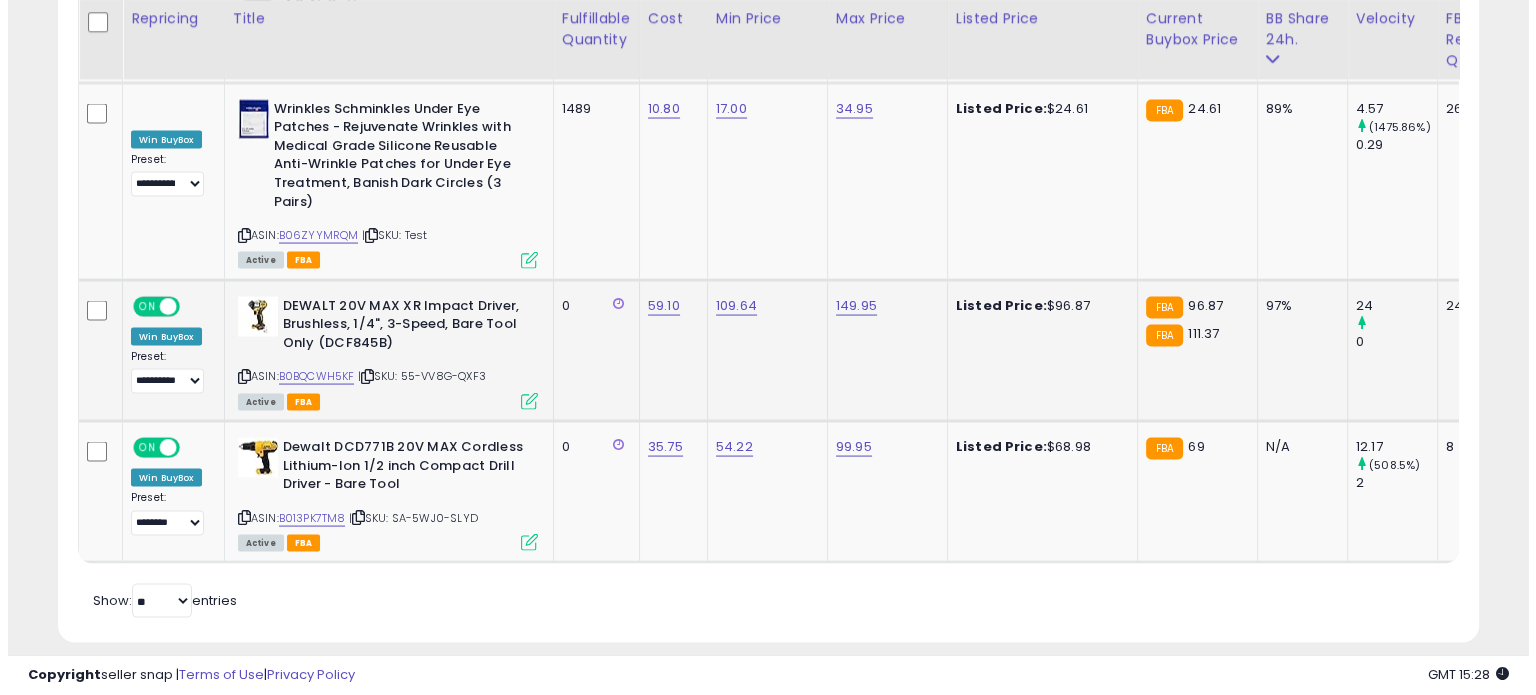 scroll, scrollTop: 999589, scrollLeft: 999168, axis: both 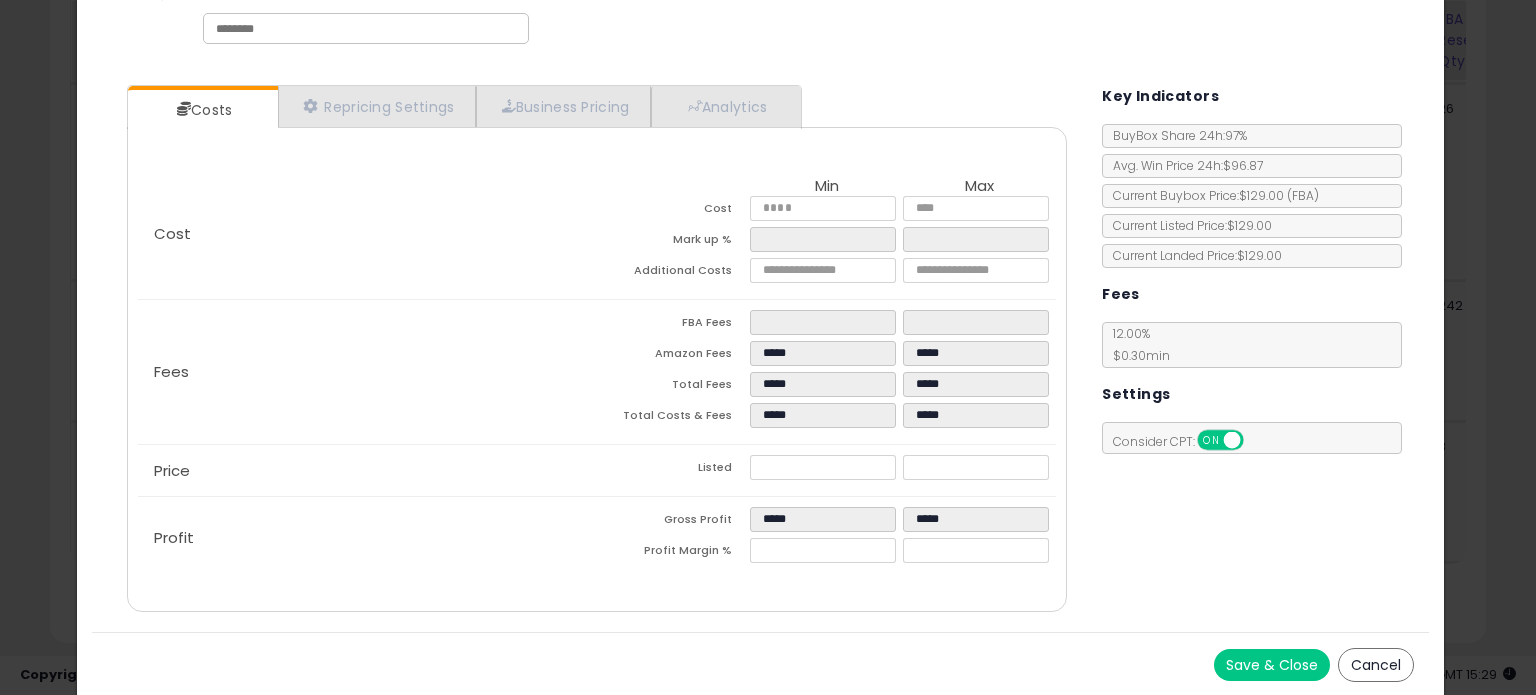 click on "Cancel" at bounding box center [1376, 665] 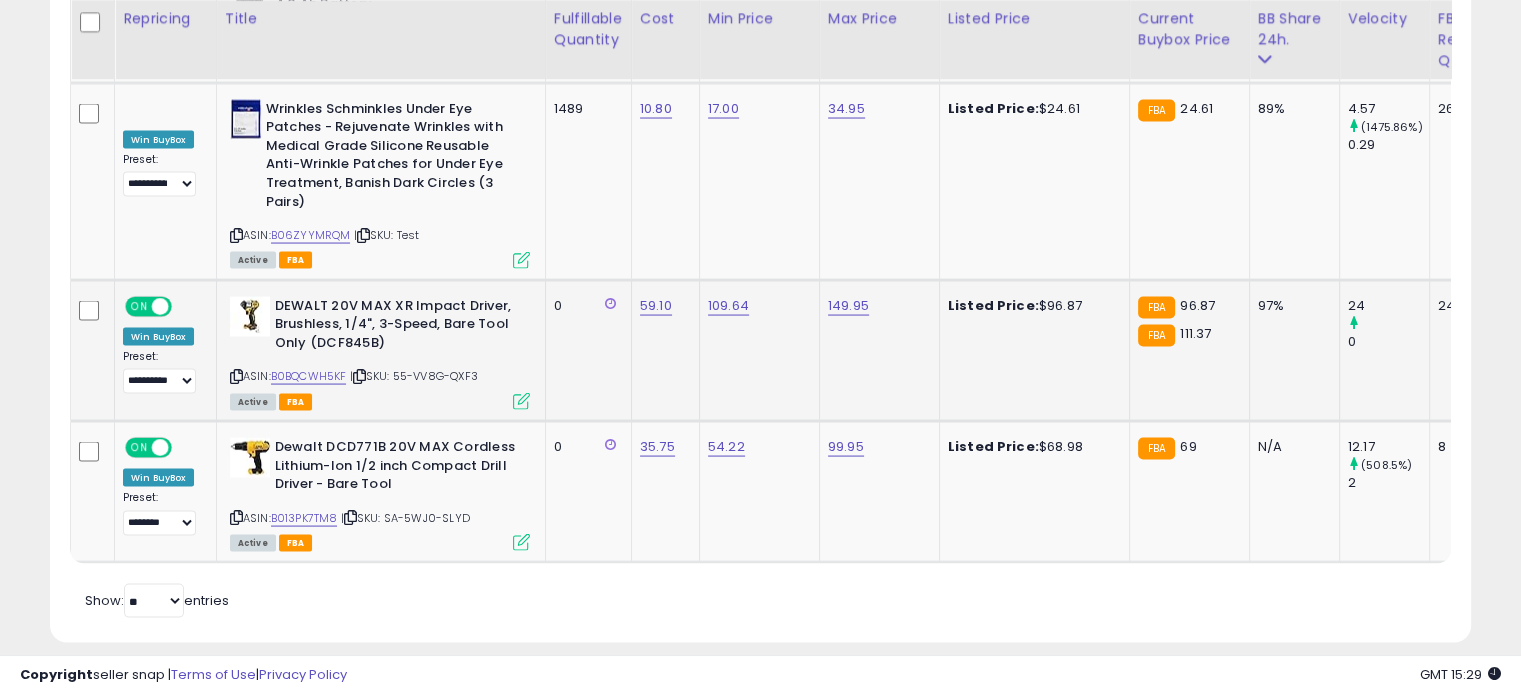 click at bounding box center (521, 401) 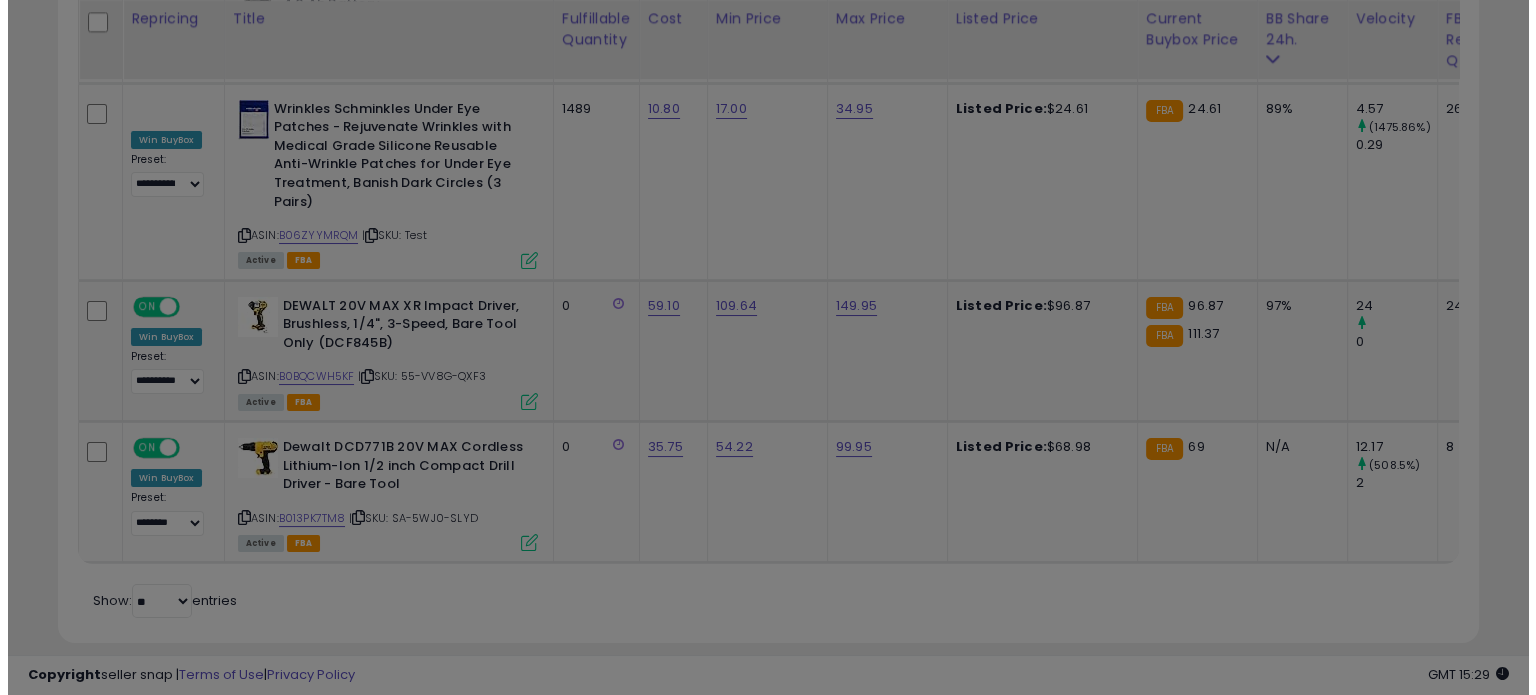 scroll, scrollTop: 999589, scrollLeft: 999168, axis: both 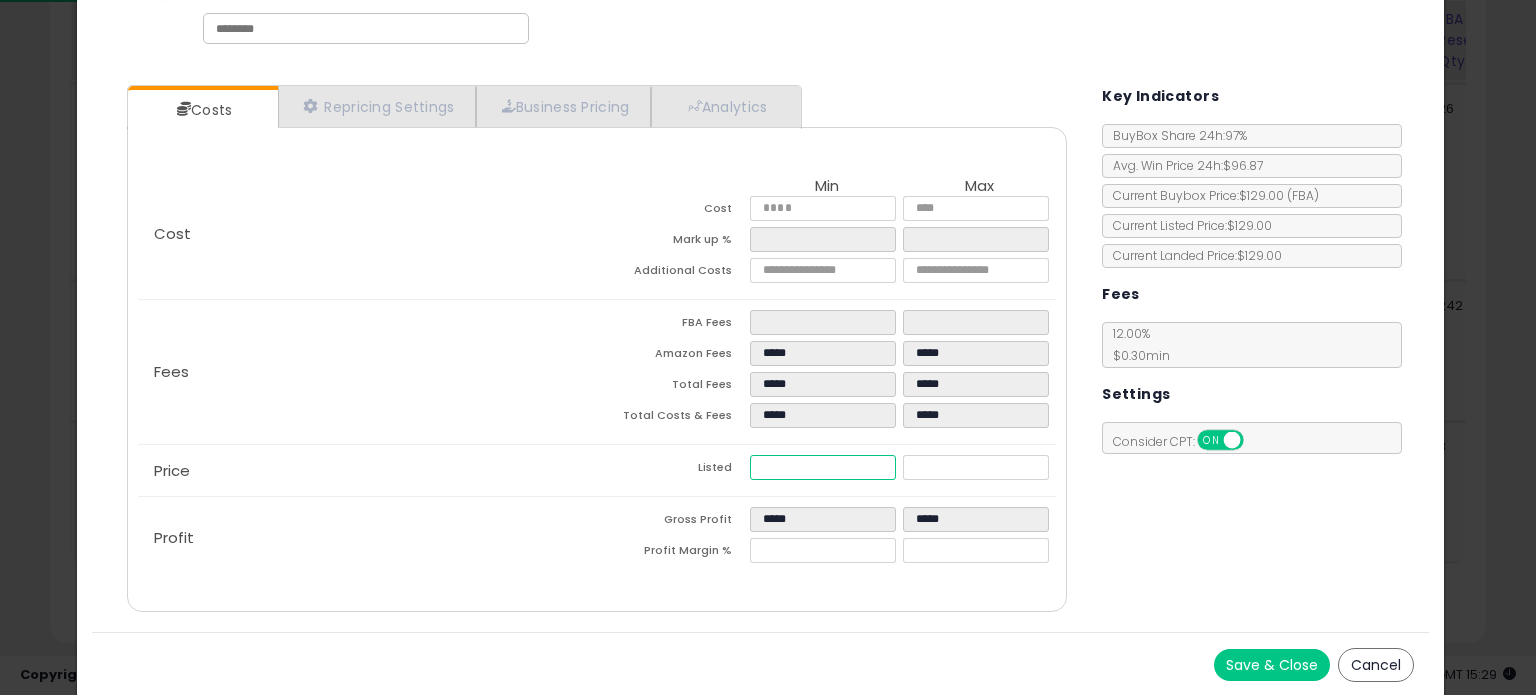 click on "******" at bounding box center [822, 467] 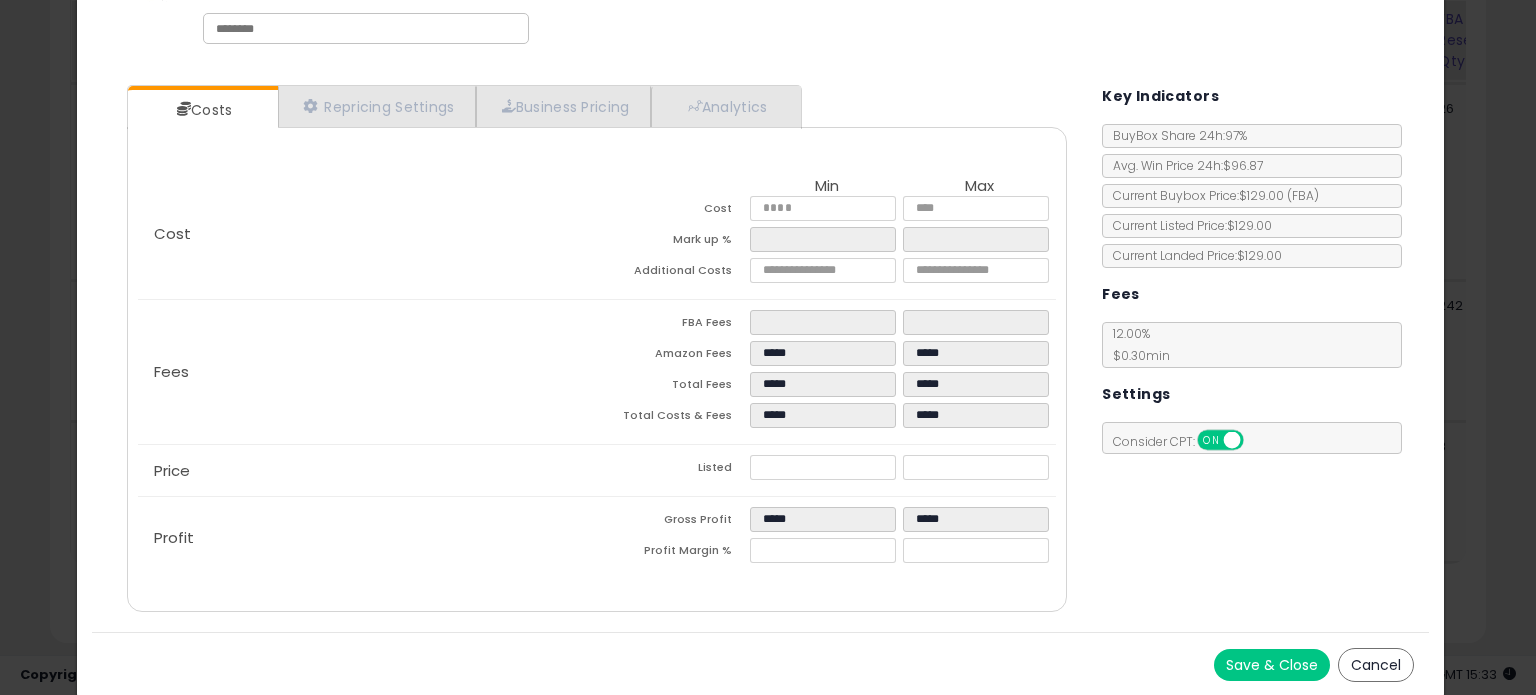 click on "Cancel" at bounding box center [1376, 665] 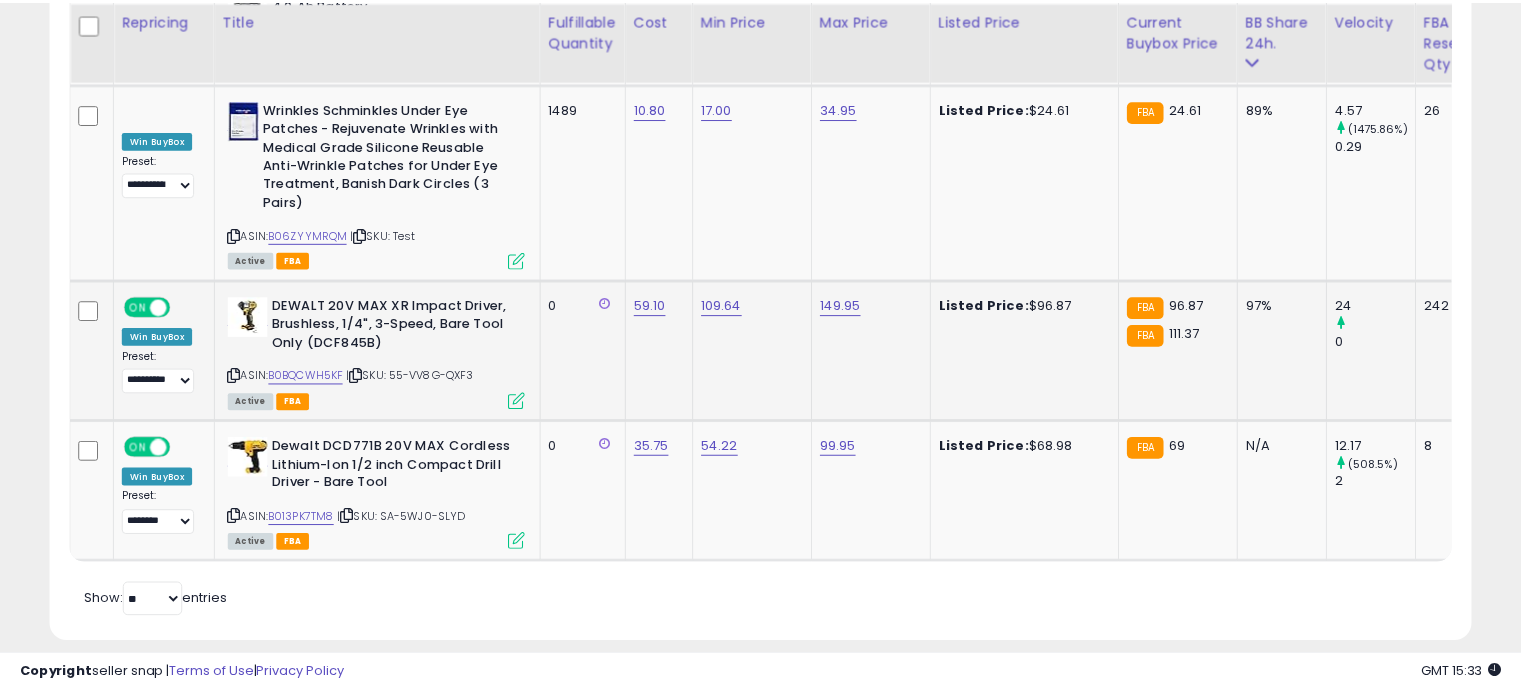 scroll, scrollTop: 409, scrollLeft: 822, axis: both 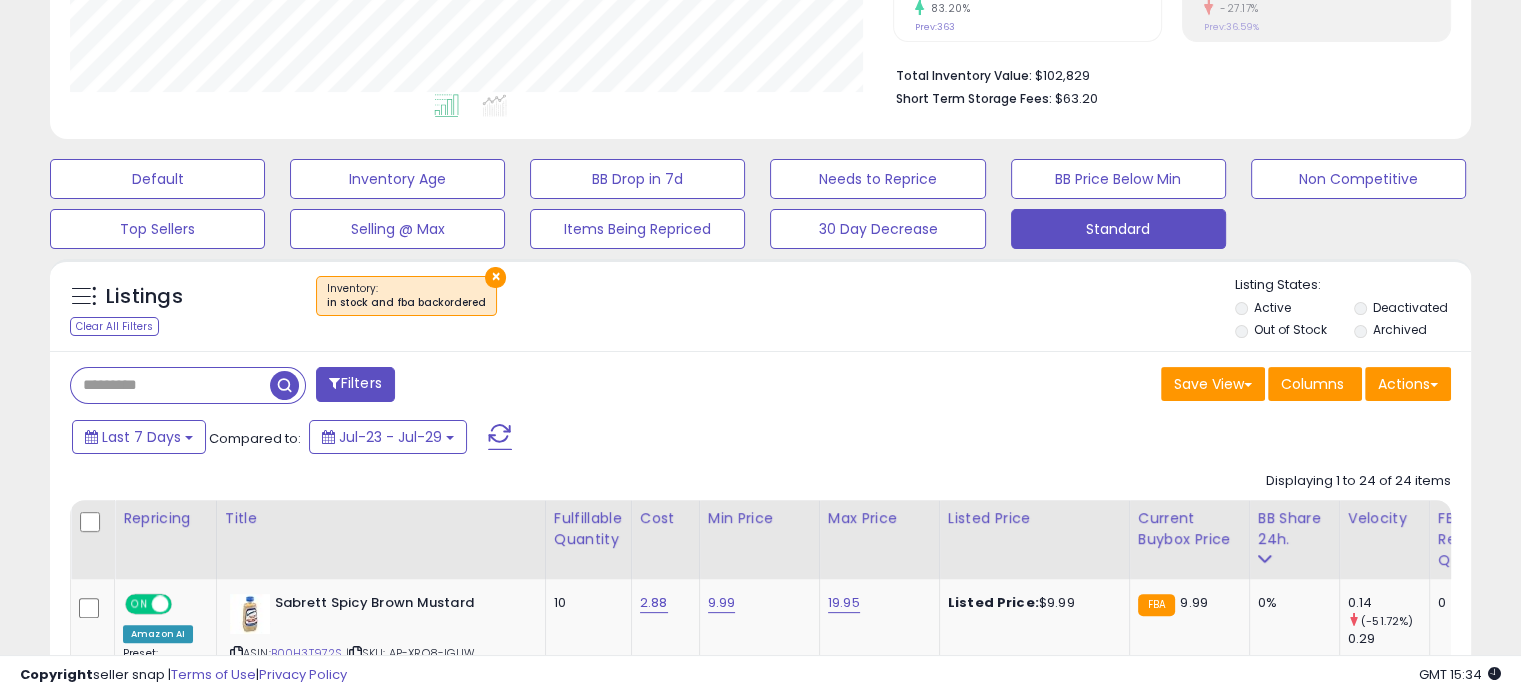 click on "×" at bounding box center [495, 277] 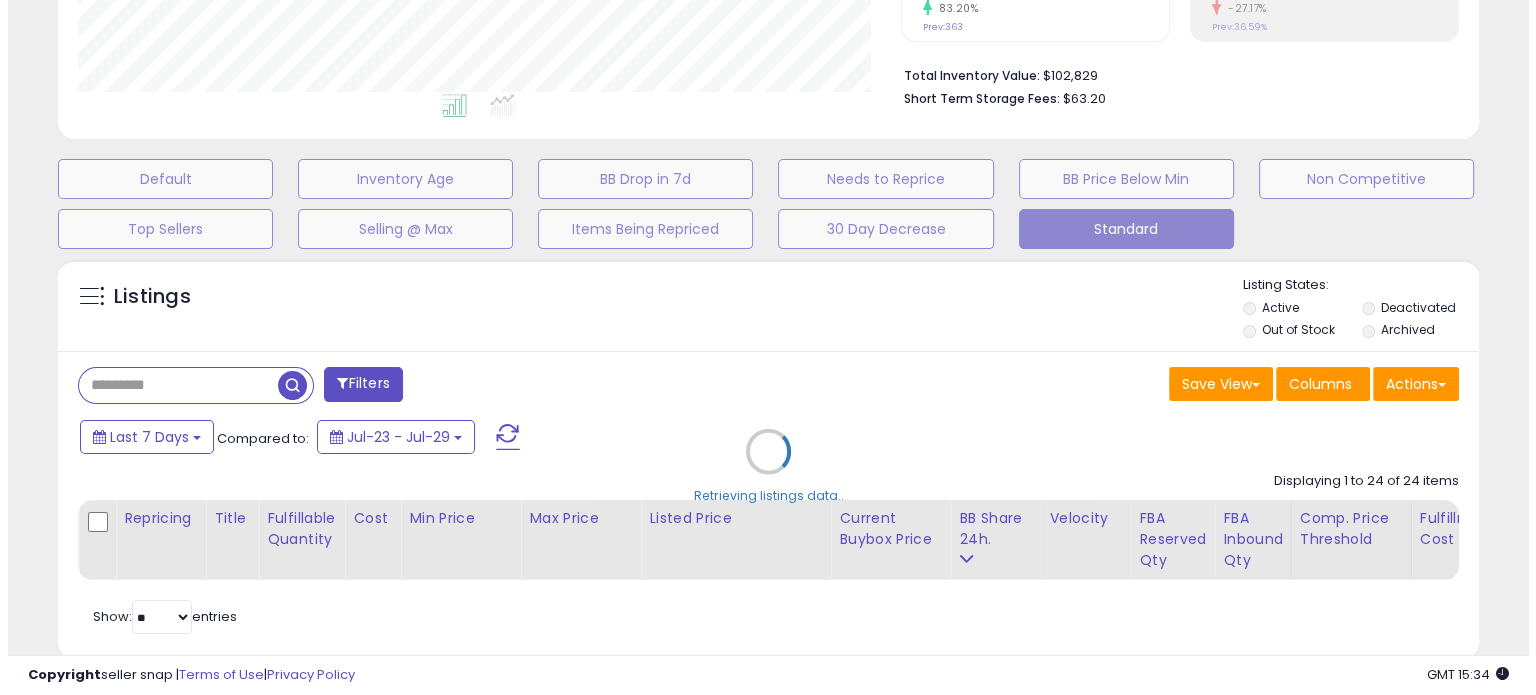scroll, scrollTop: 999589, scrollLeft: 999168, axis: both 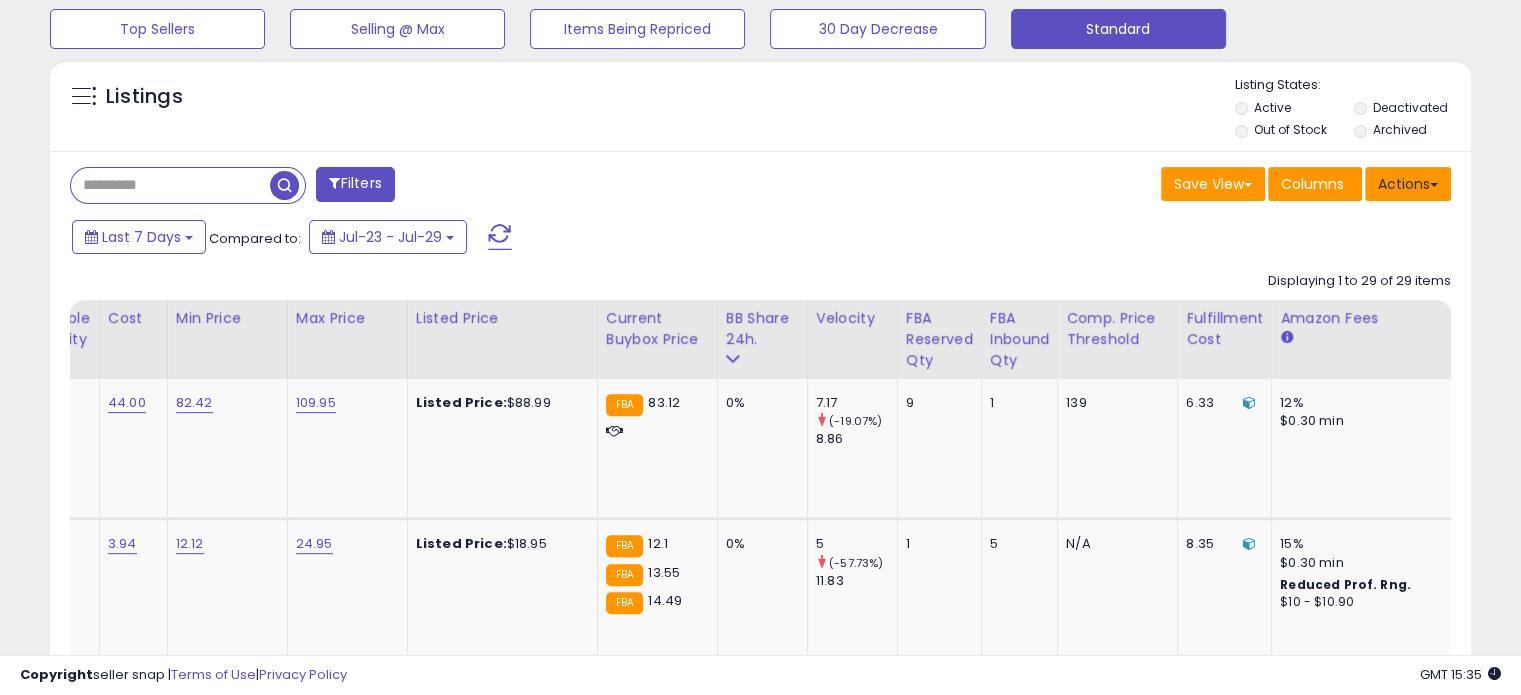click on "Actions" at bounding box center (1408, 184) 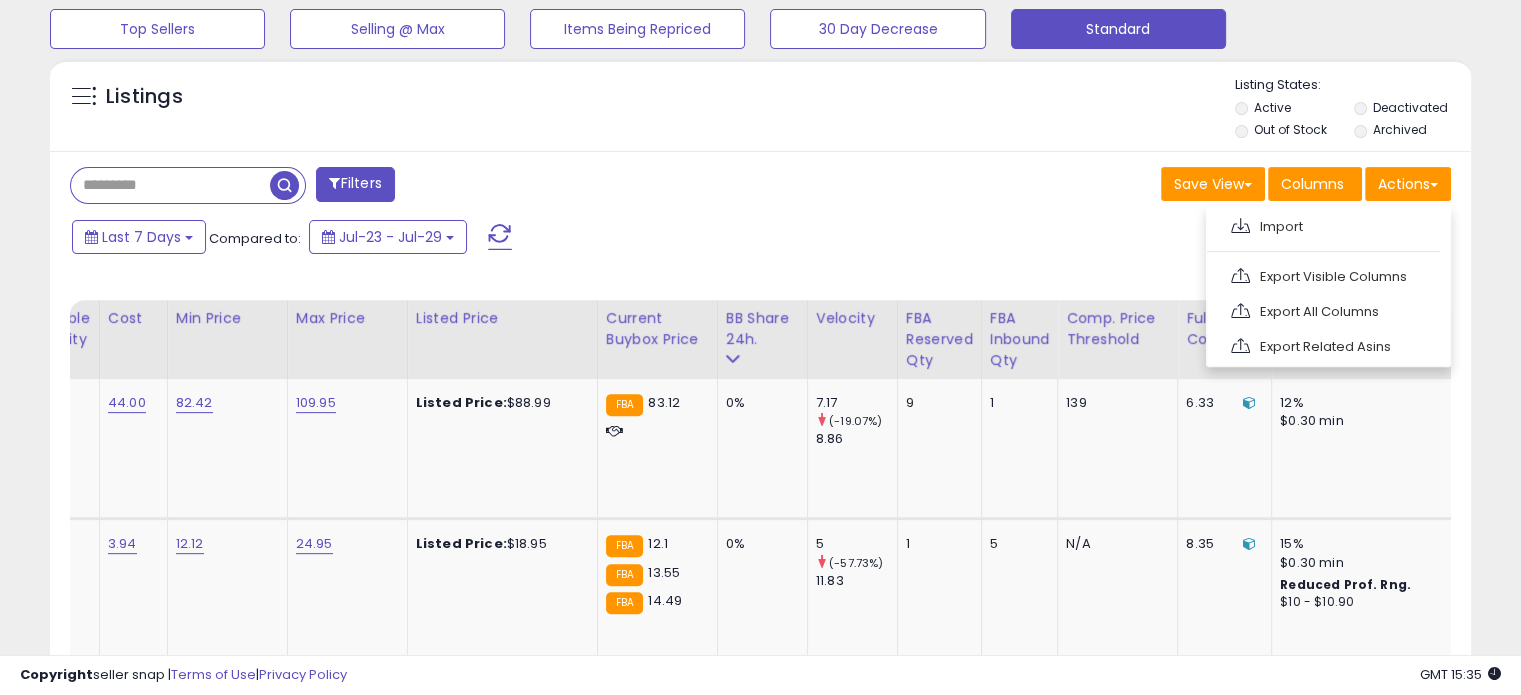 click on "Listings" at bounding box center [760, 110] 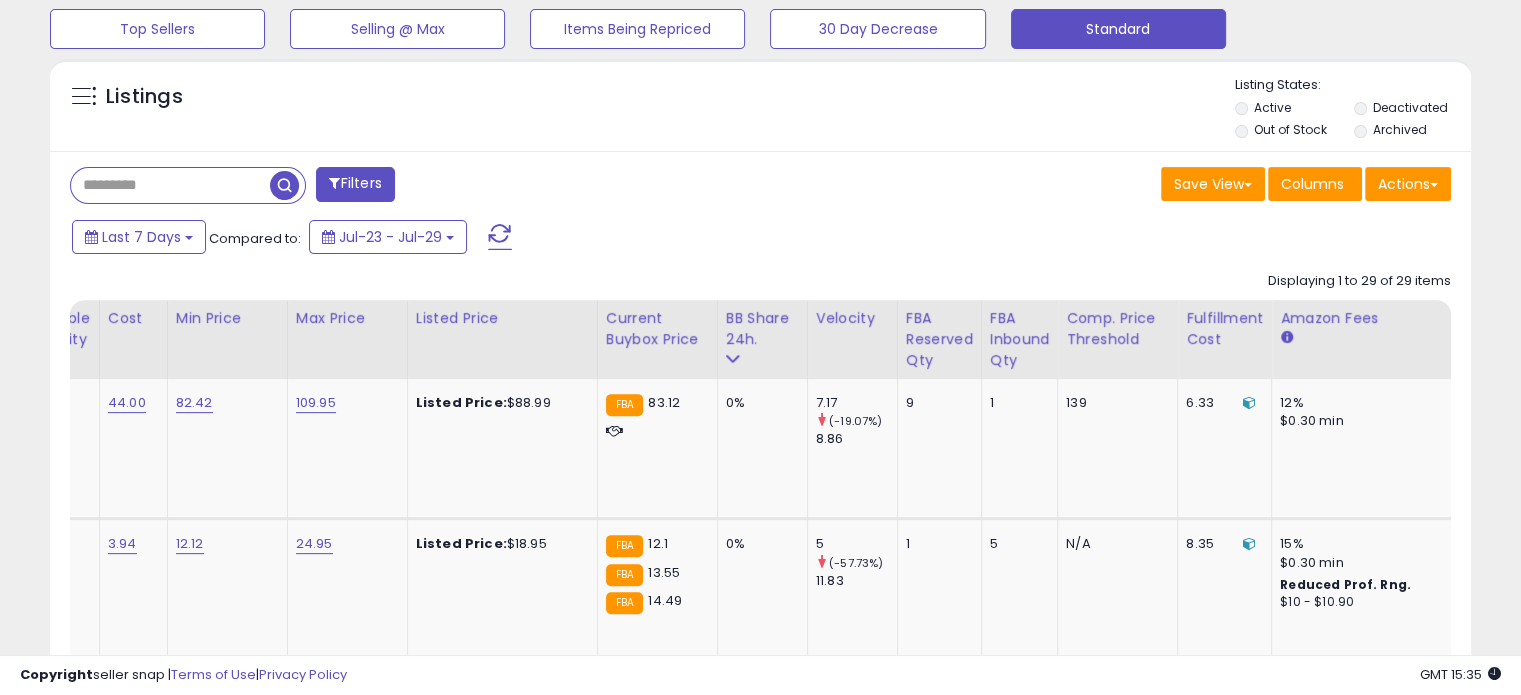 click on "Filters" at bounding box center (355, 184) 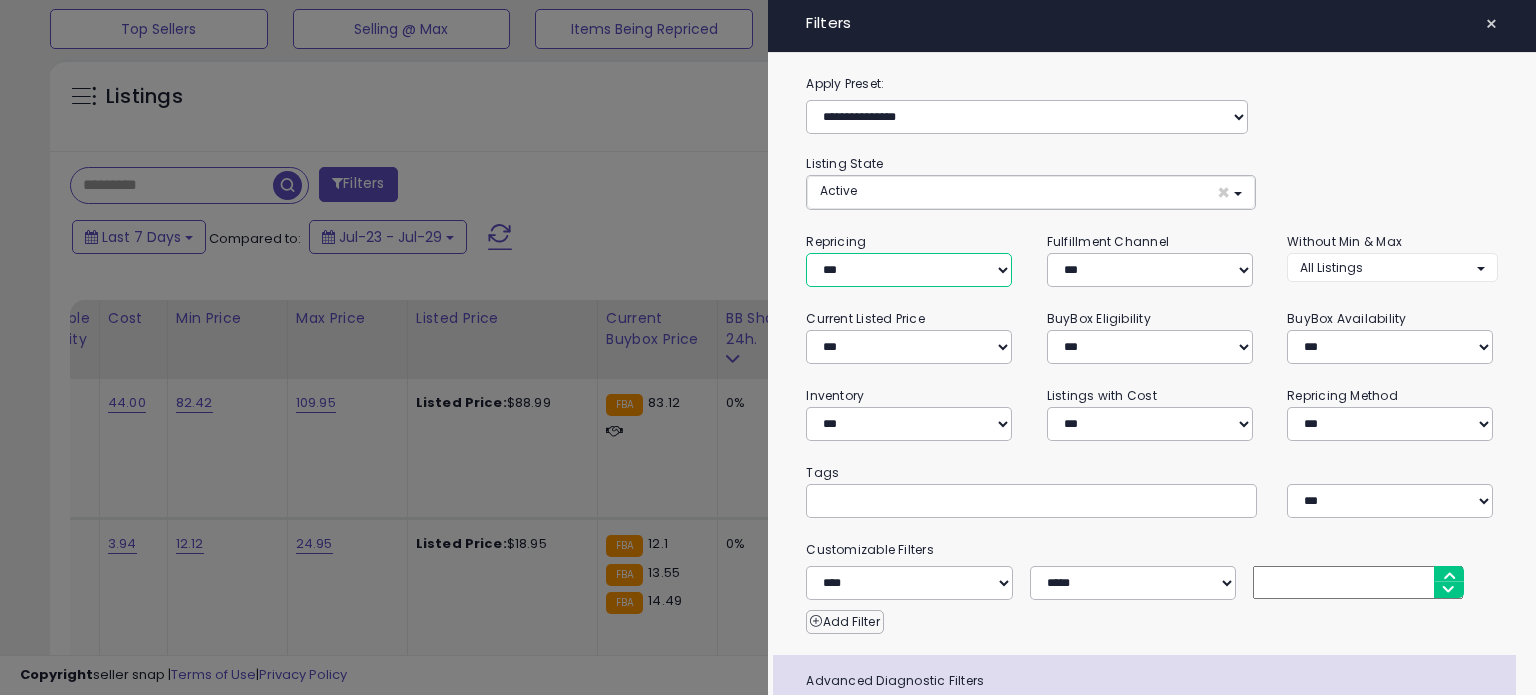 click on "**********" at bounding box center [909, 270] 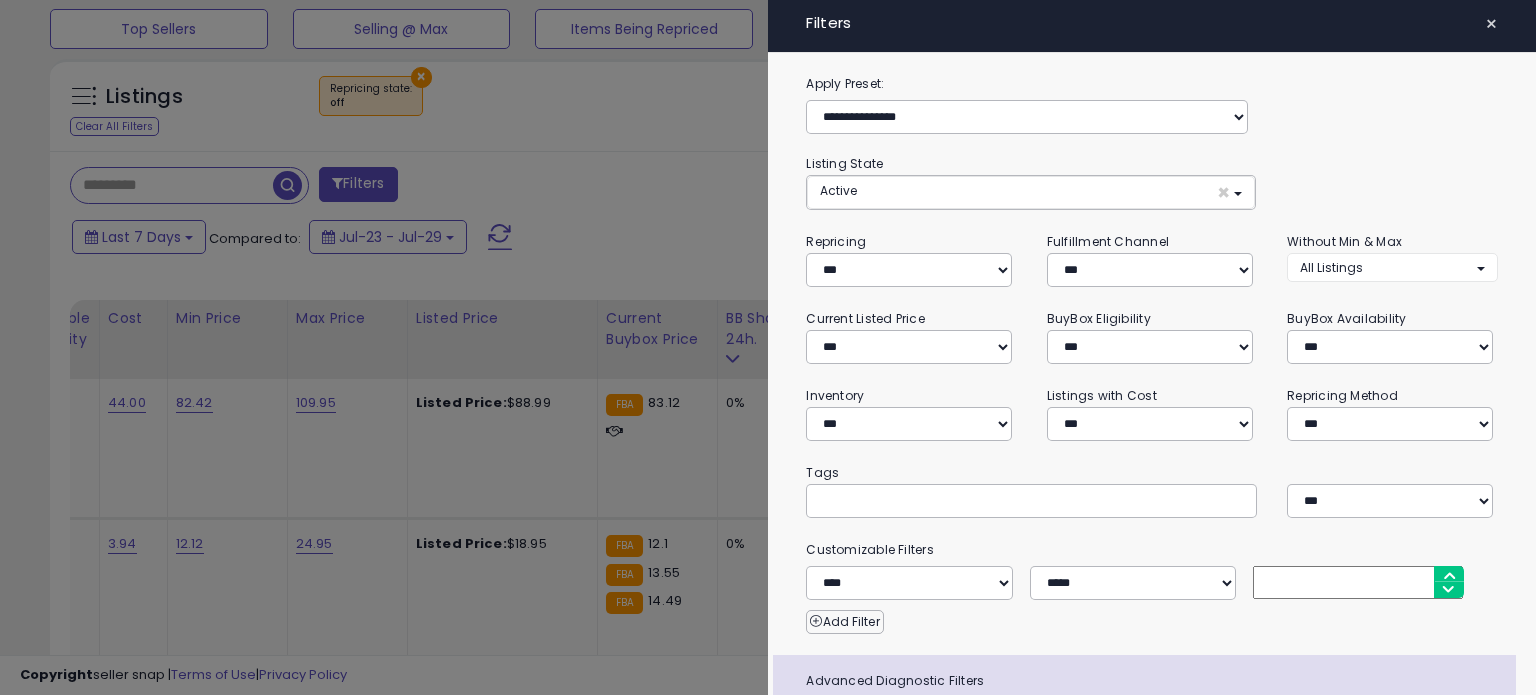 drag, startPoint x: 969, startPoint y: 448, endPoint x: 949, endPoint y: 440, distance: 21.540659 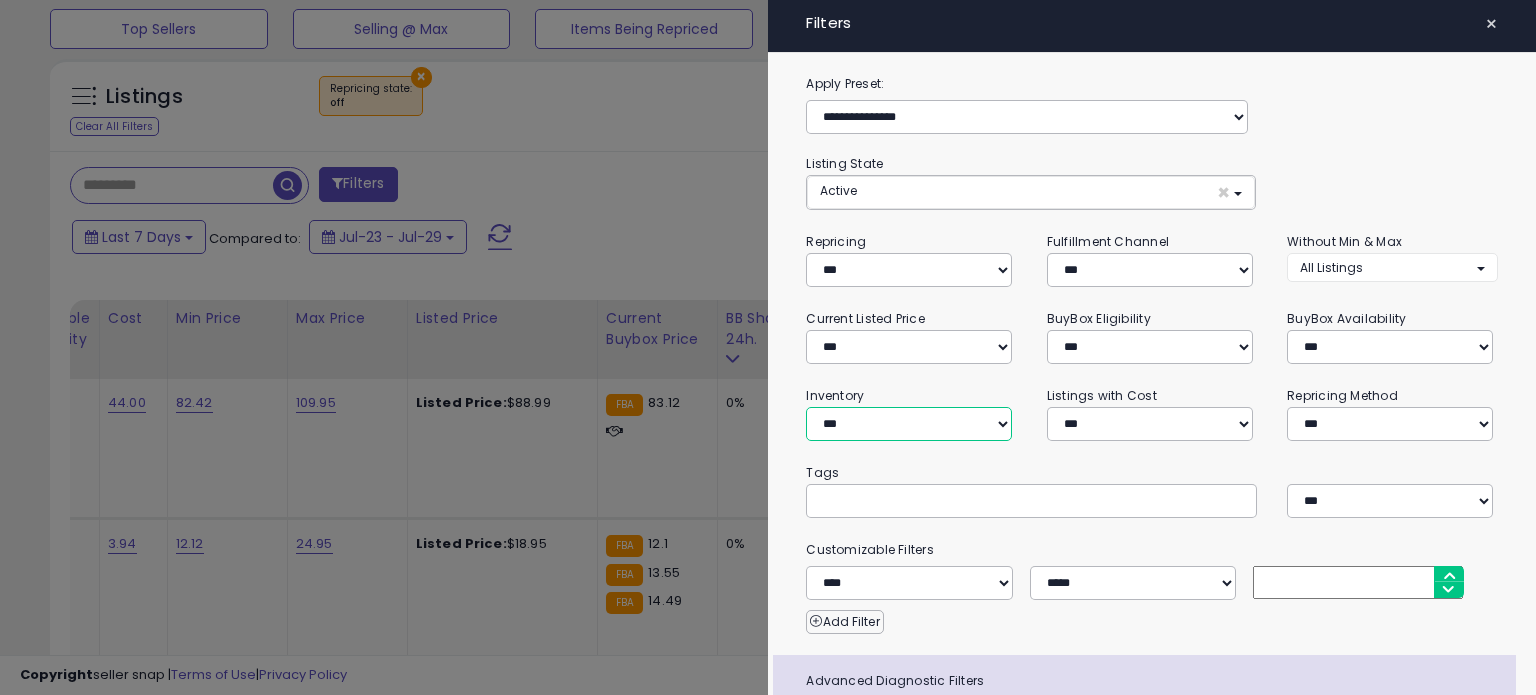 click on "**********" at bounding box center [909, 424] 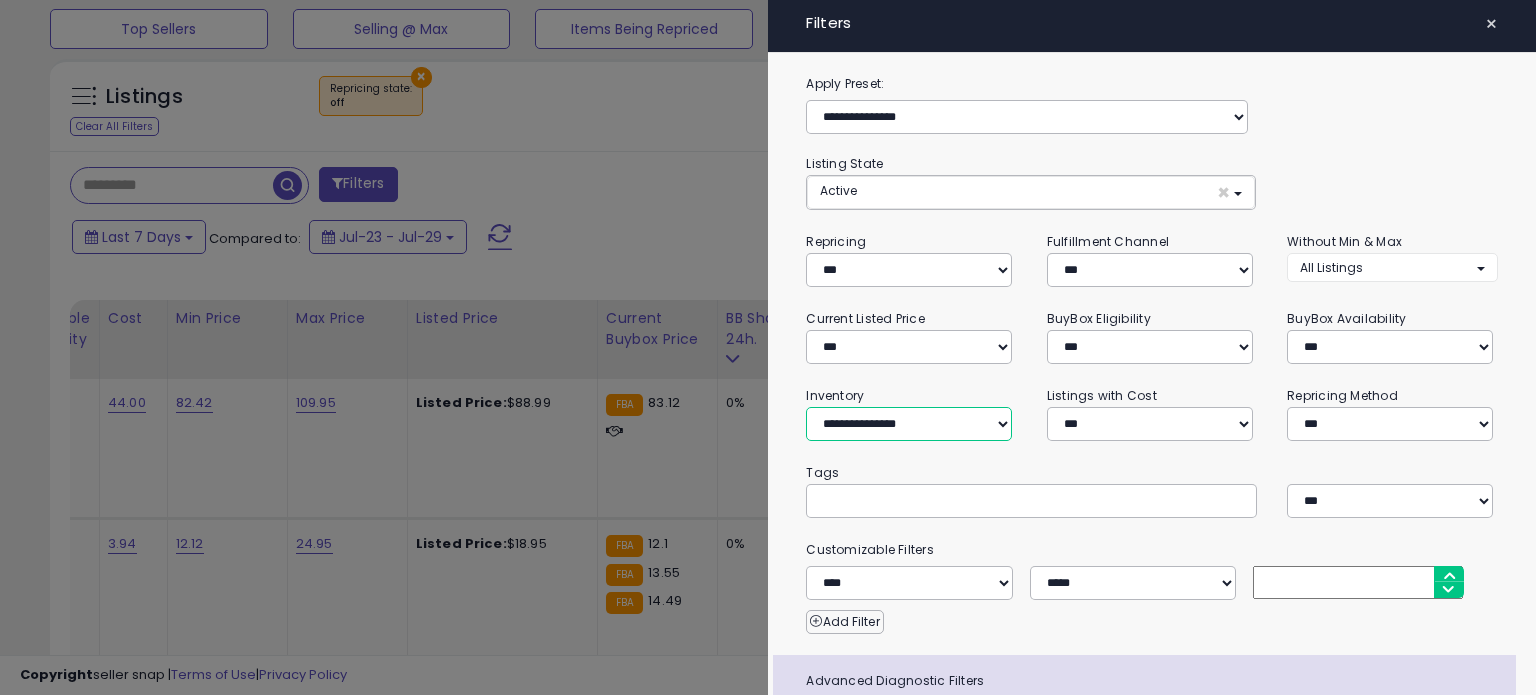 click on "**********" at bounding box center [909, 424] 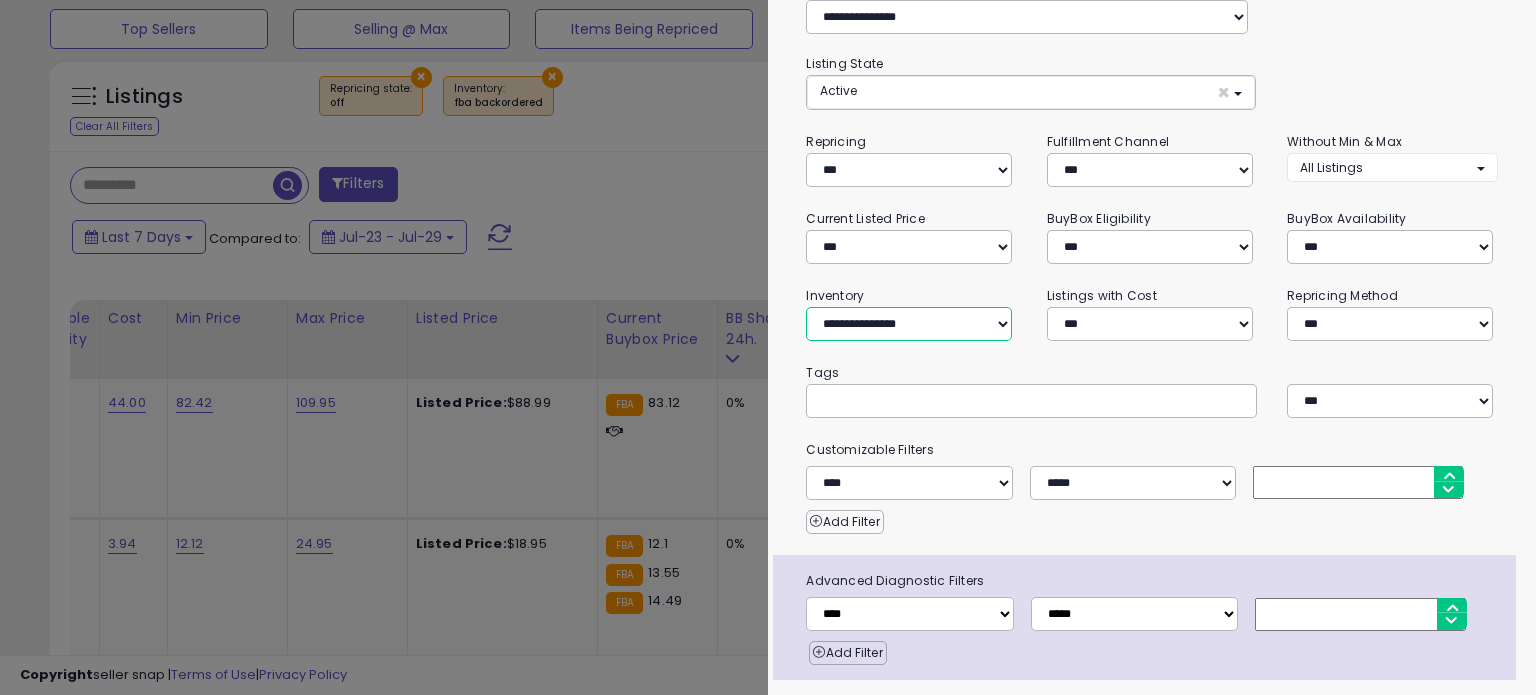 click on "**********" at bounding box center (909, 324) 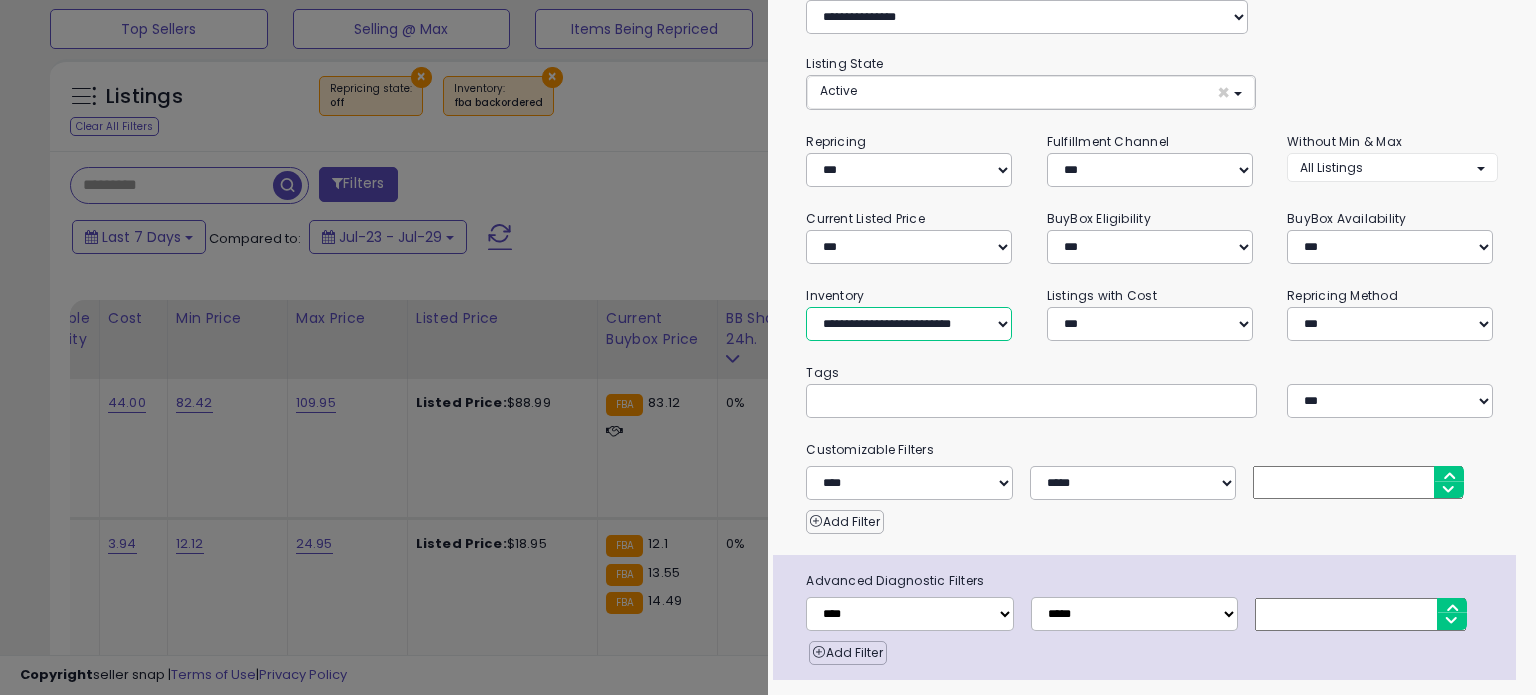 click on "**********" at bounding box center (909, 324) 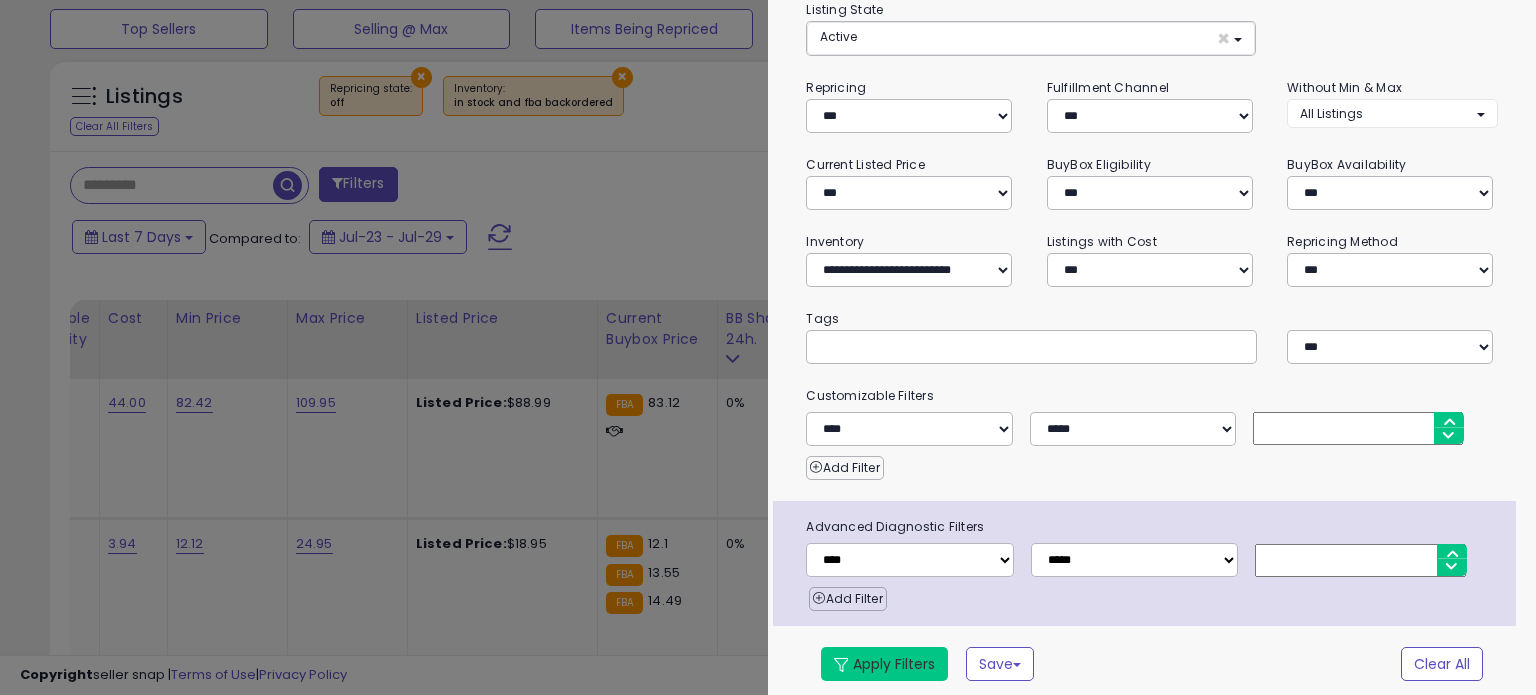 click on "Apply Filters" at bounding box center [884, 664] 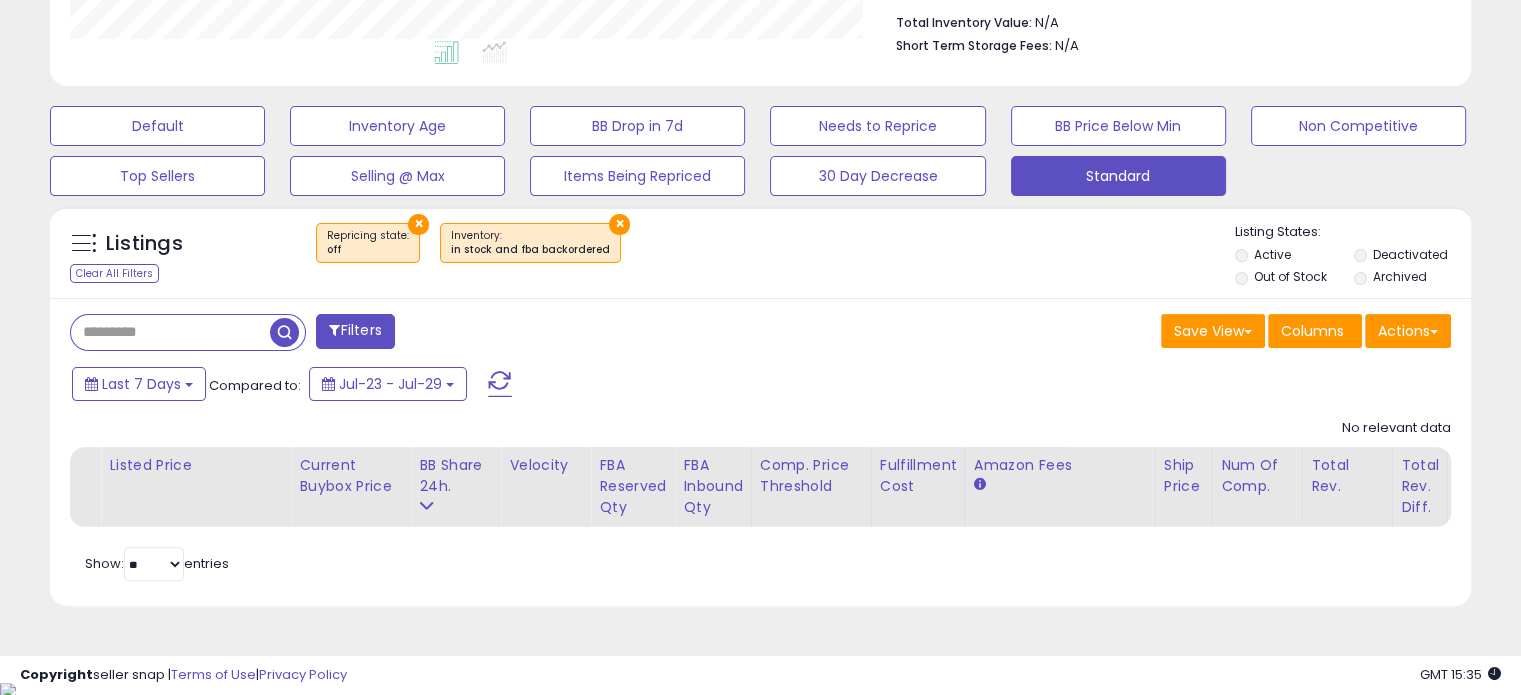 click on "×" at bounding box center (619, 224) 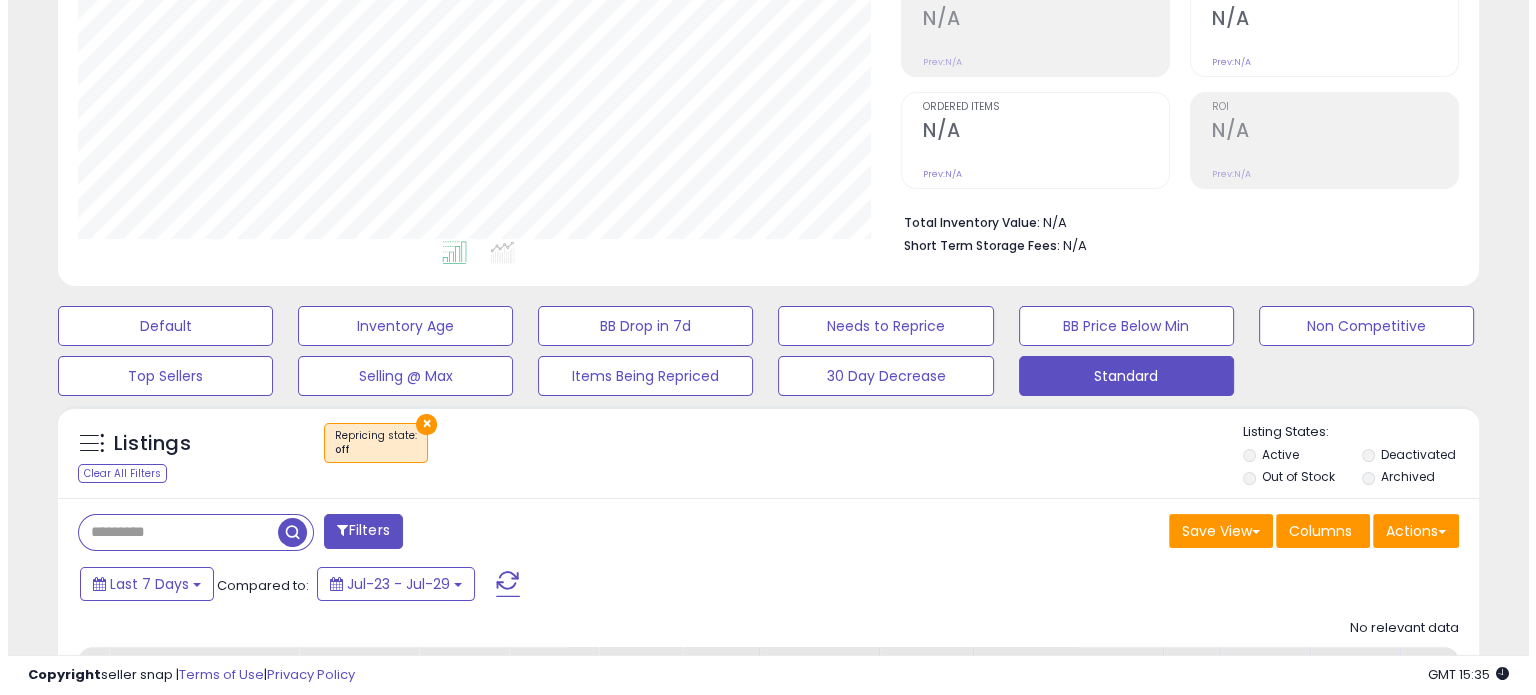 scroll, scrollTop: 524, scrollLeft: 0, axis: vertical 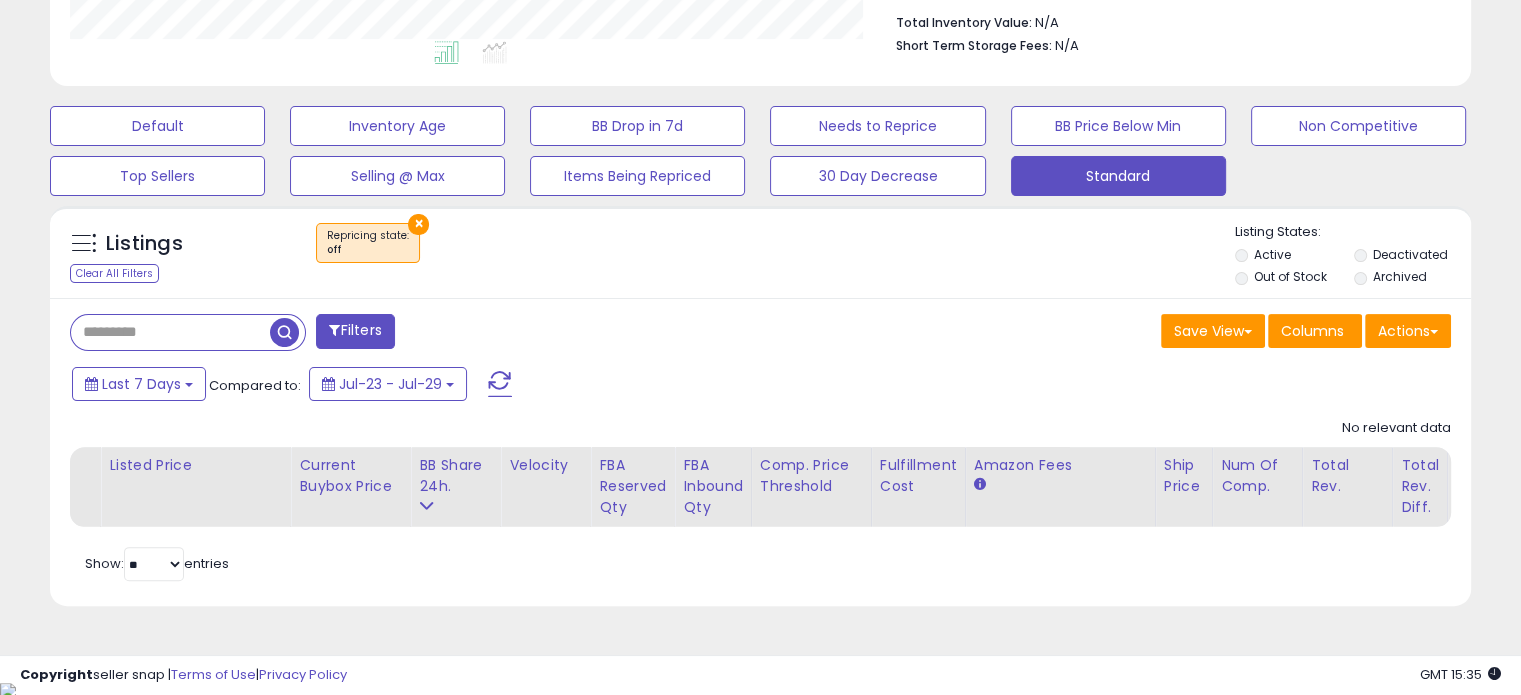 click on "Filters" at bounding box center [355, 331] 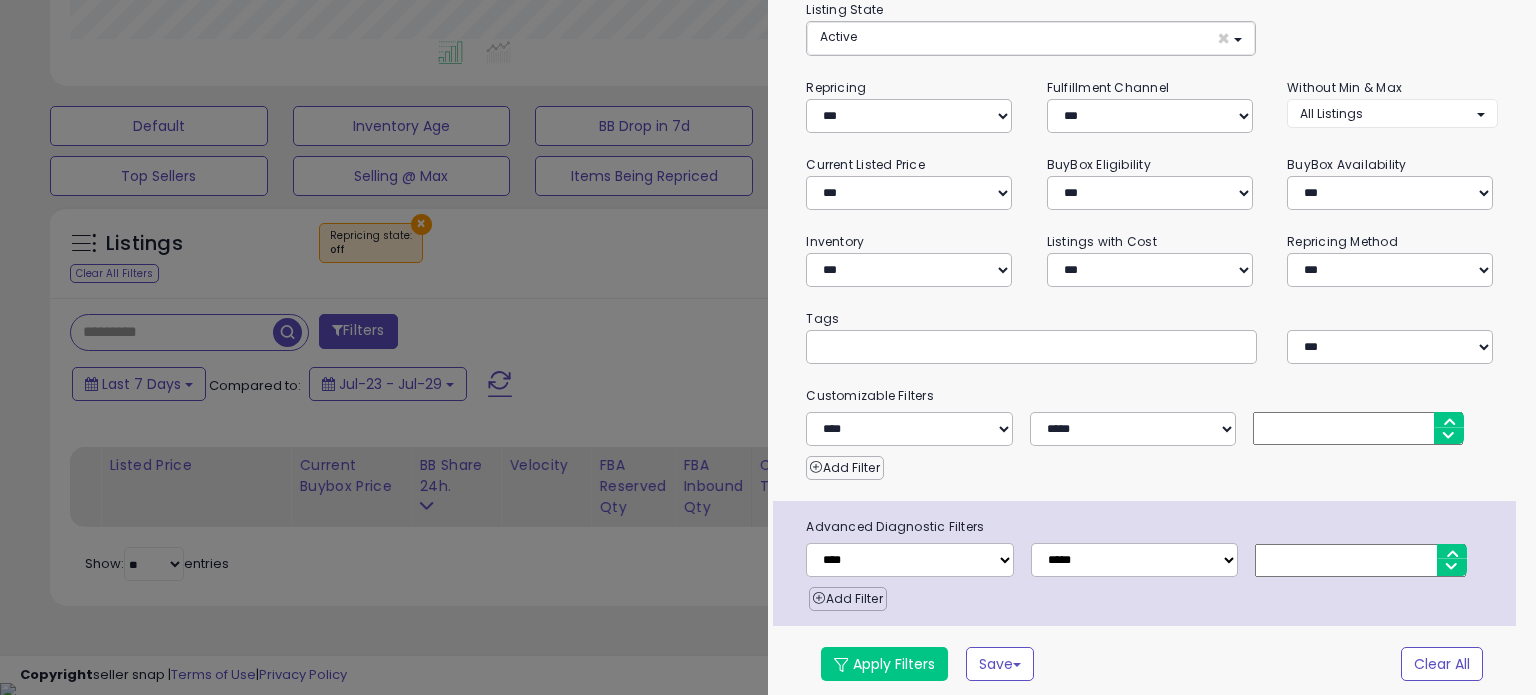 scroll, scrollTop: 152, scrollLeft: 0, axis: vertical 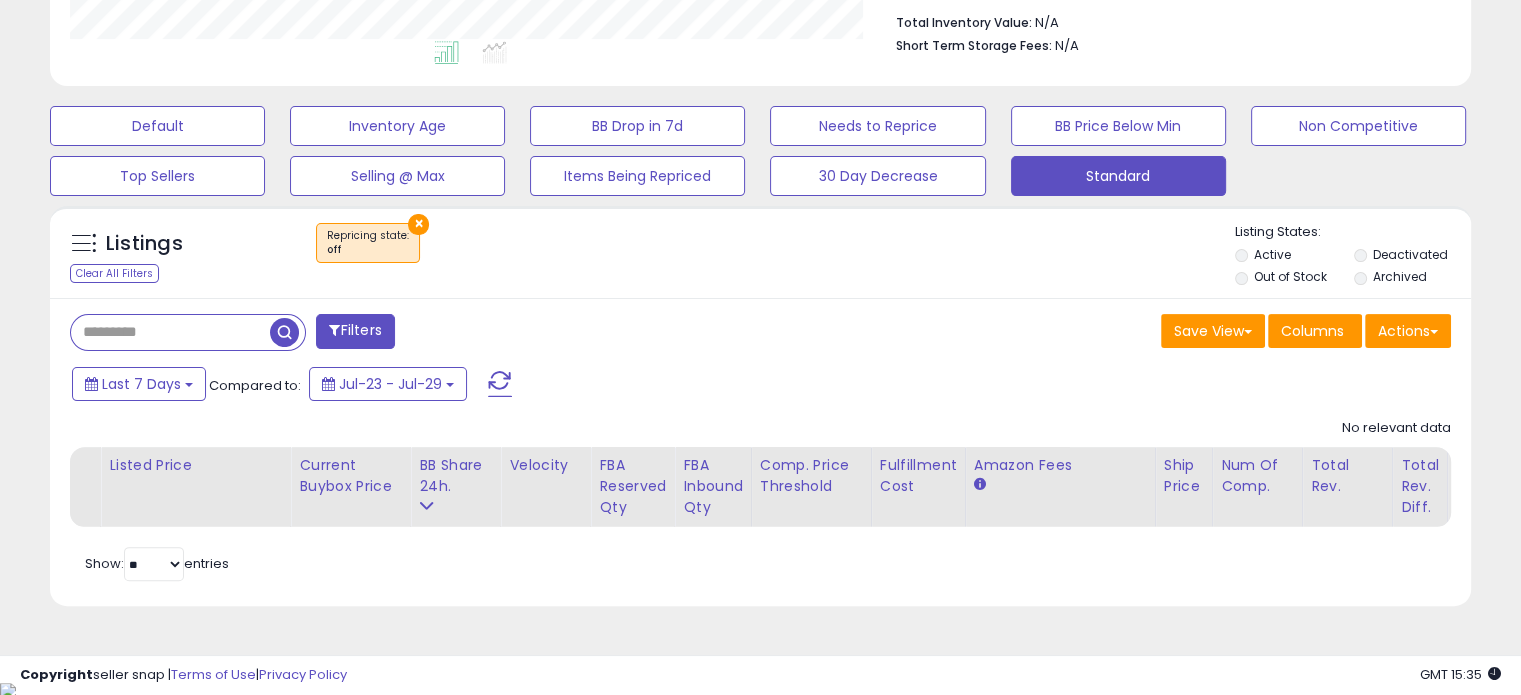 click on "×" at bounding box center (418, 224) 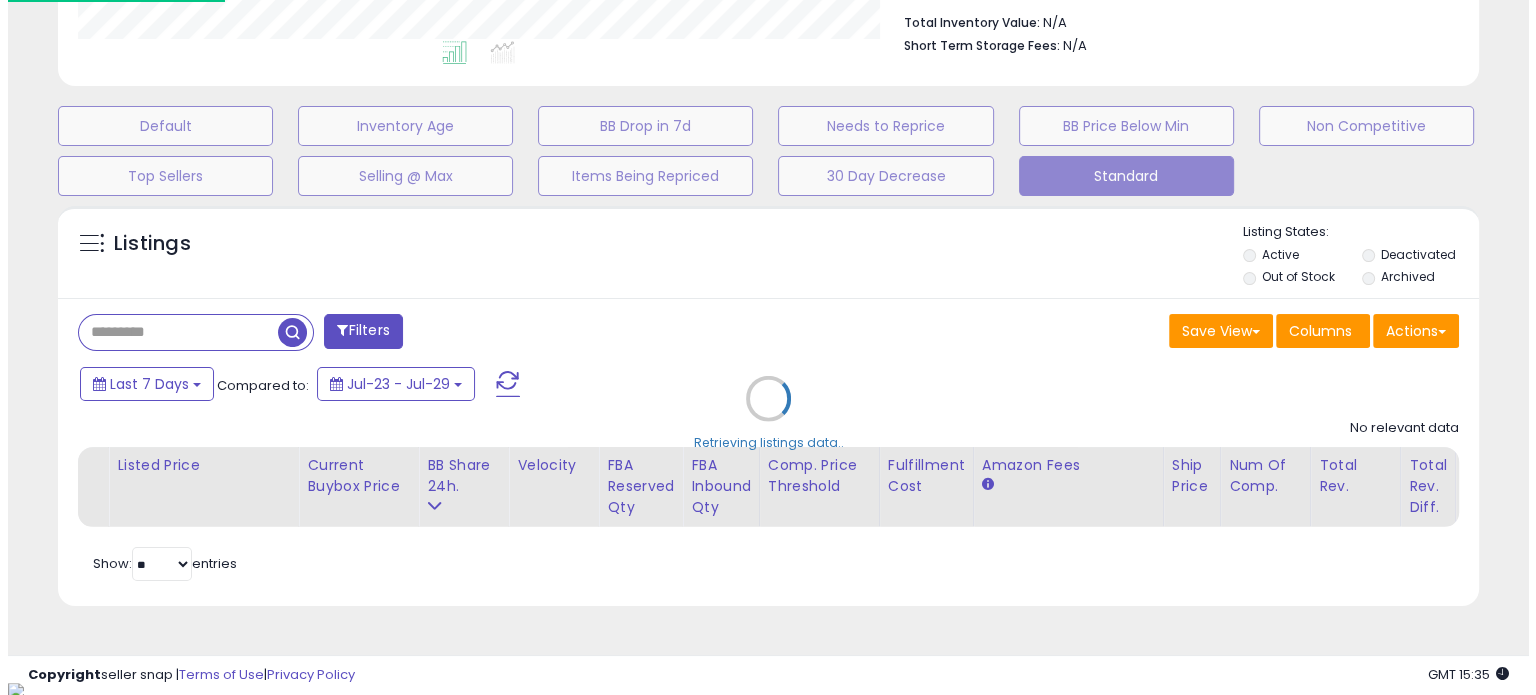 scroll, scrollTop: 999589, scrollLeft: 999168, axis: both 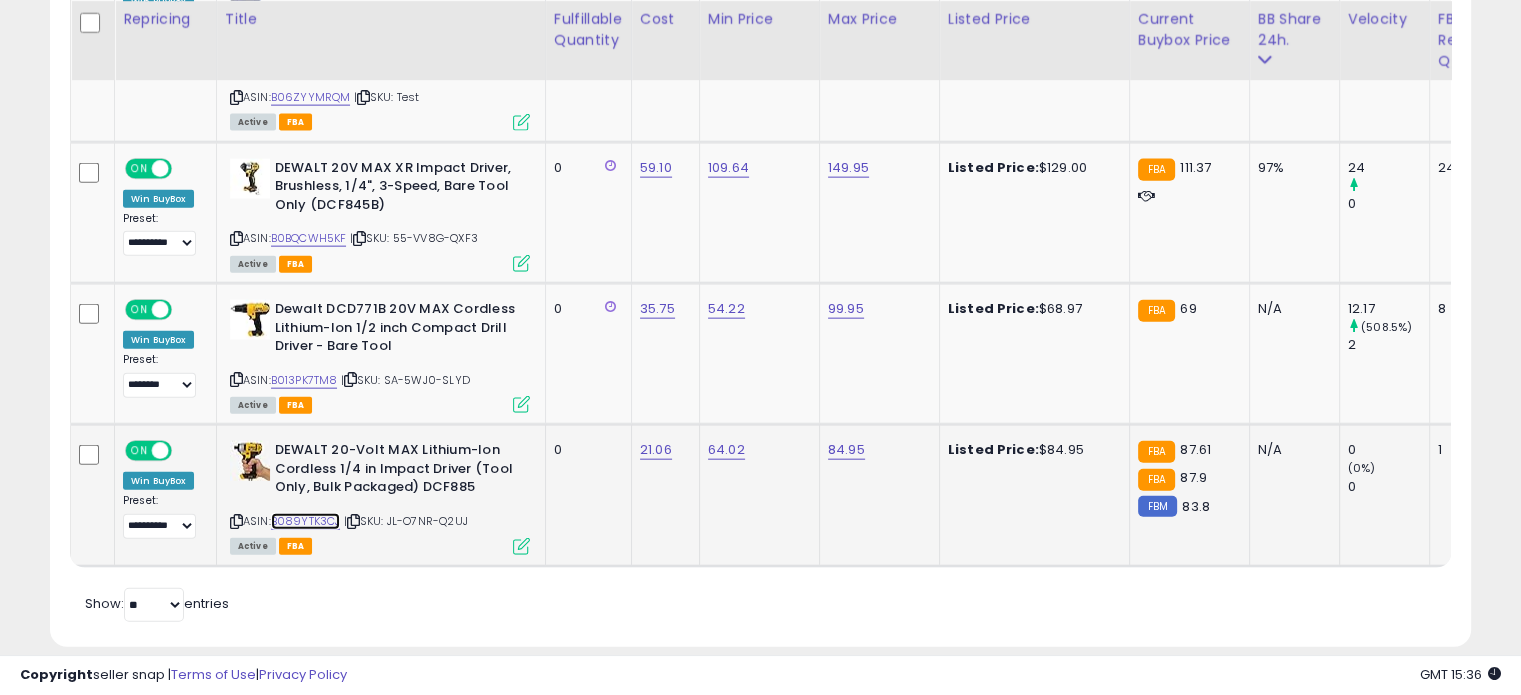 click on "B089YTK3CJ" at bounding box center (306, 521) 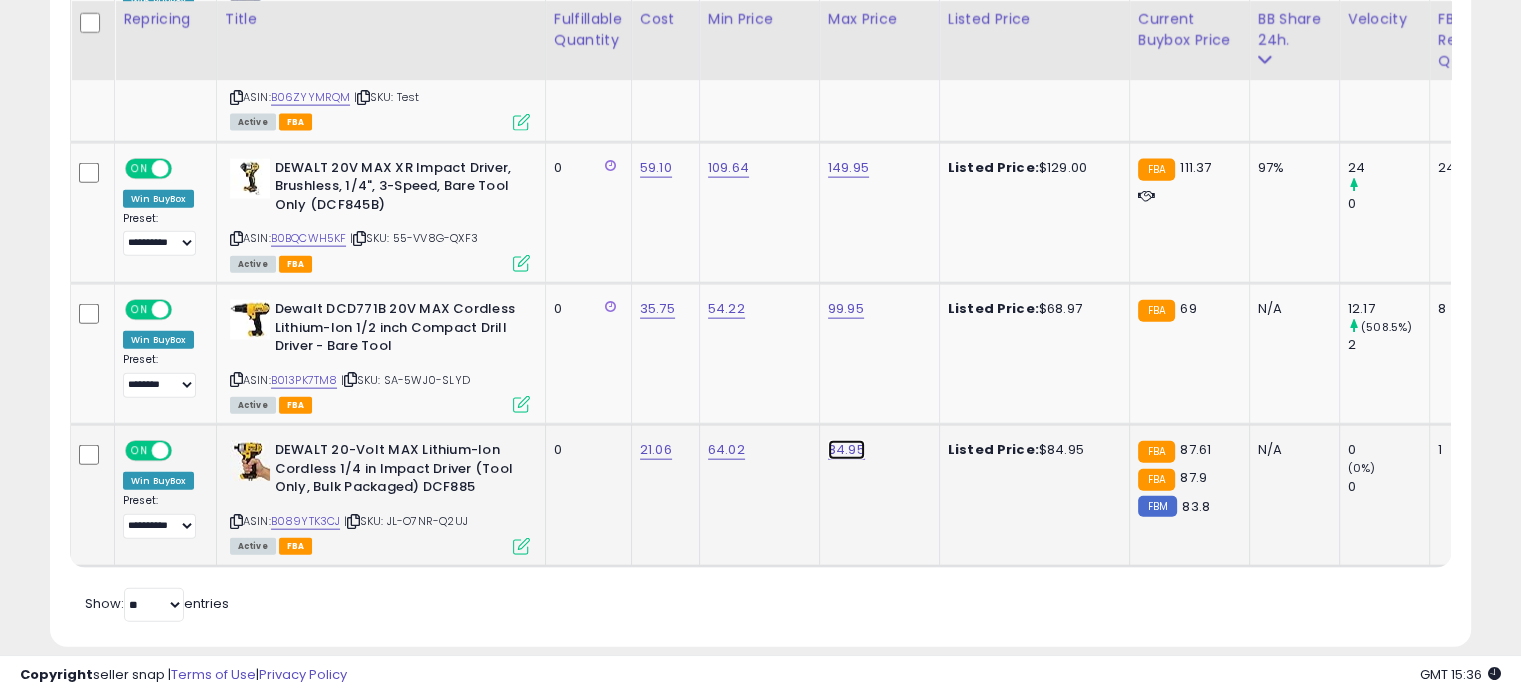 click on "84.95" at bounding box center [848, -3519] 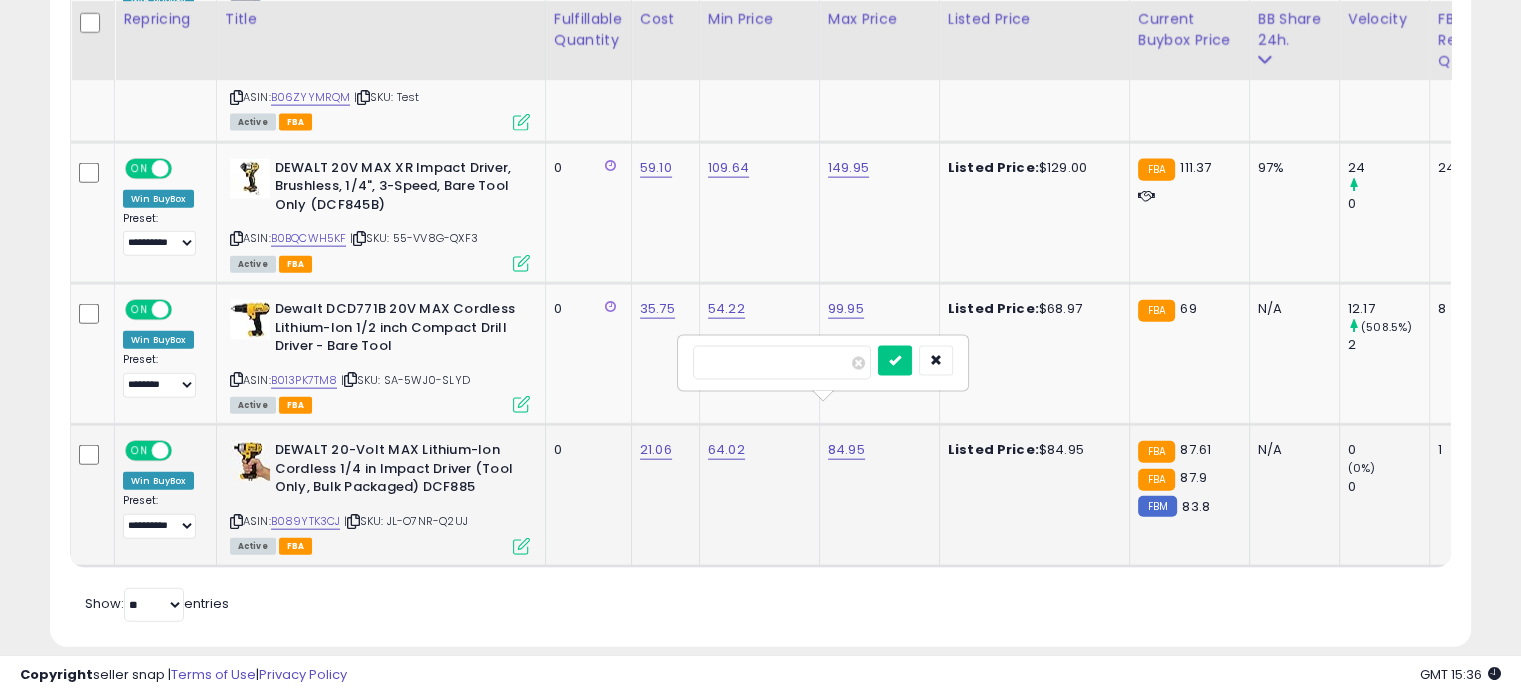 click on "*****" at bounding box center (782, 363) 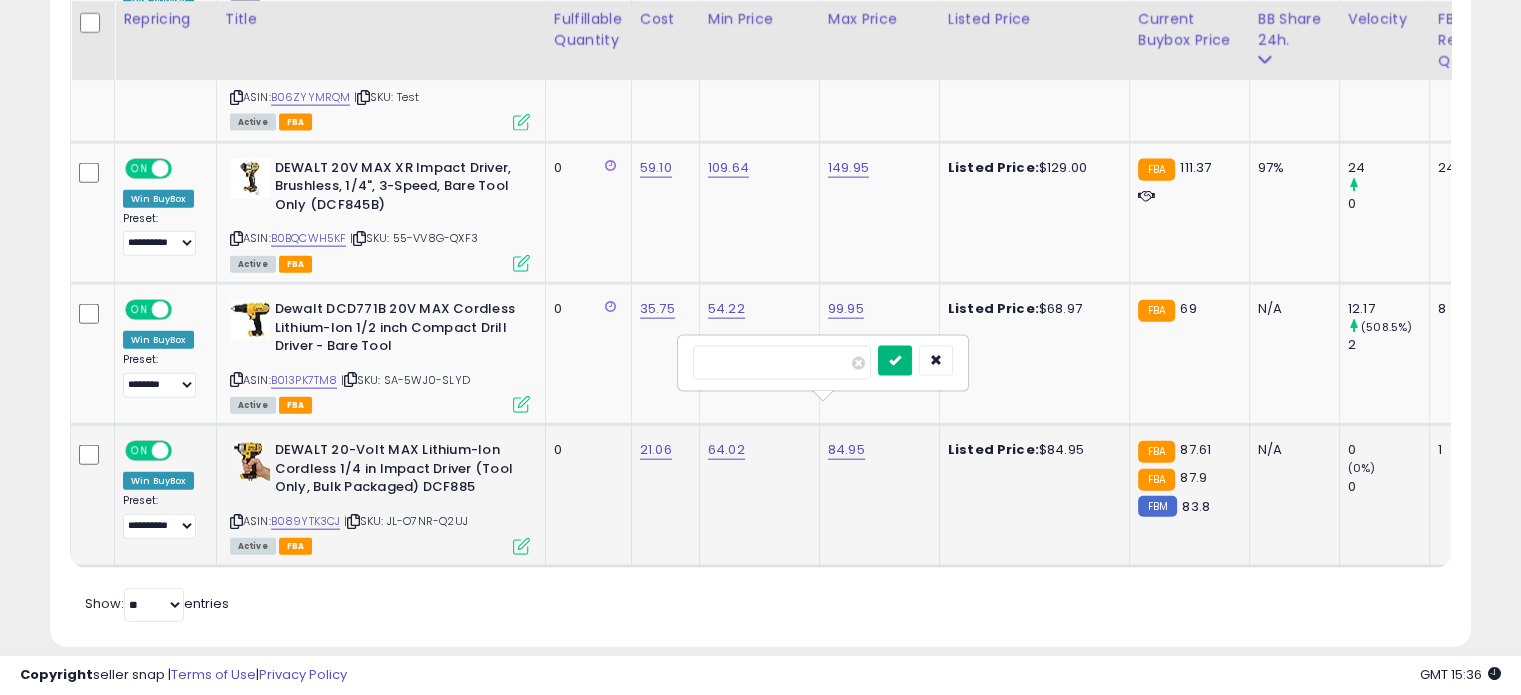 type on "*****" 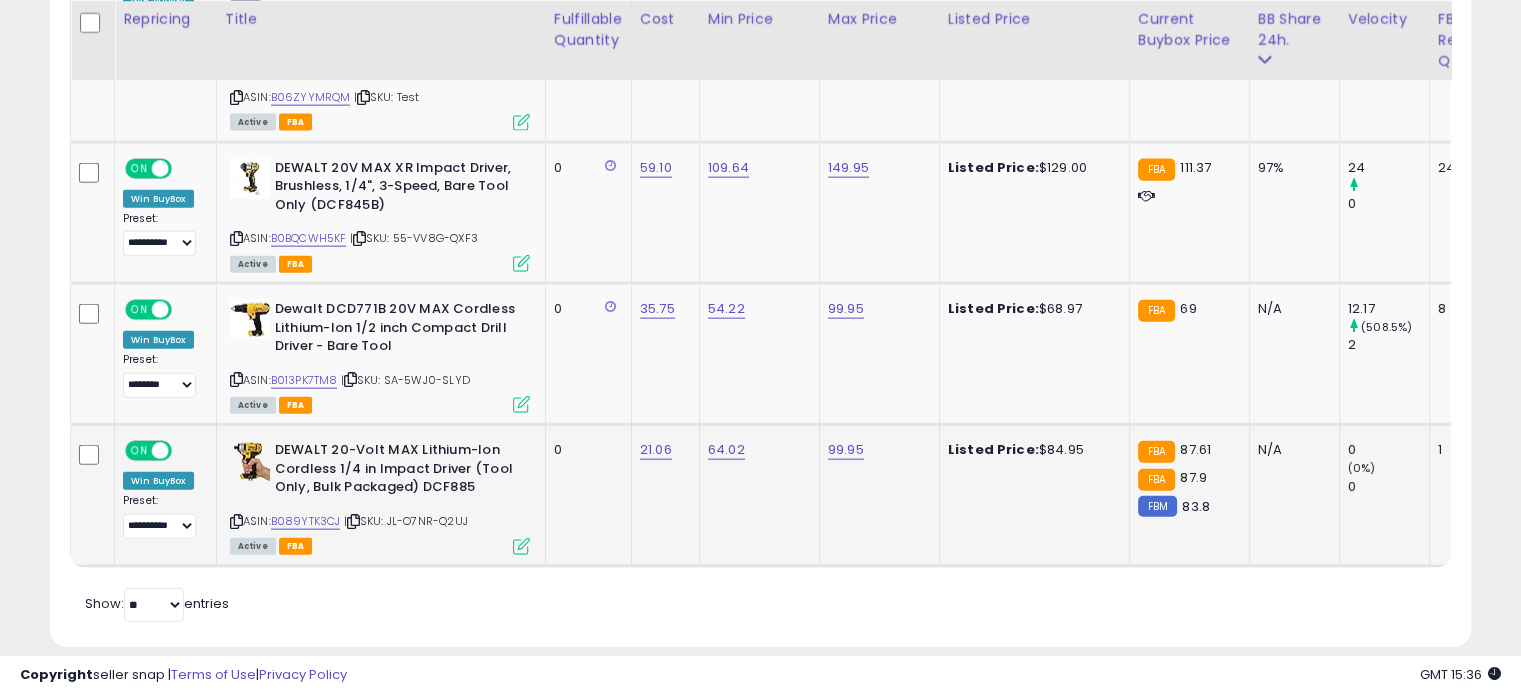 scroll, scrollTop: 0, scrollLeft: 299, axis: horizontal 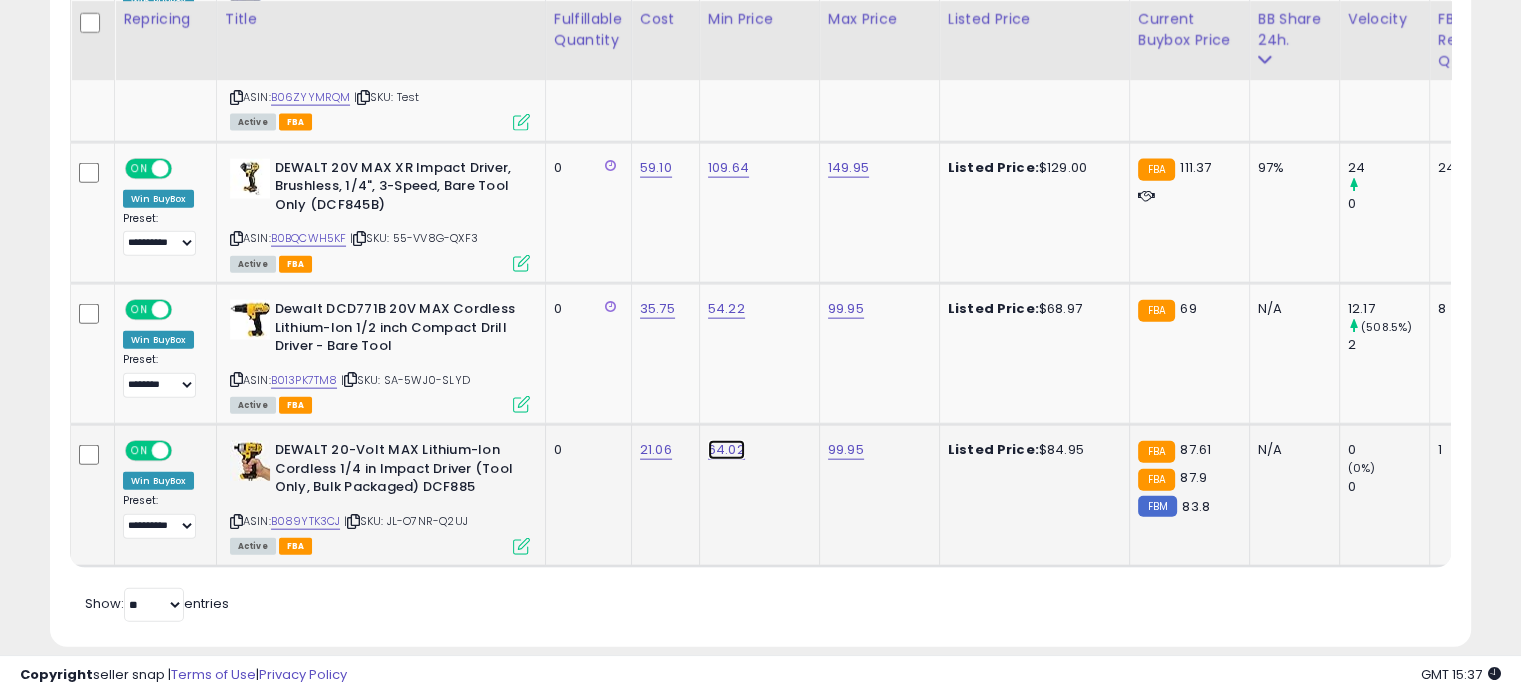 click on "64.02" at bounding box center [726, -3519] 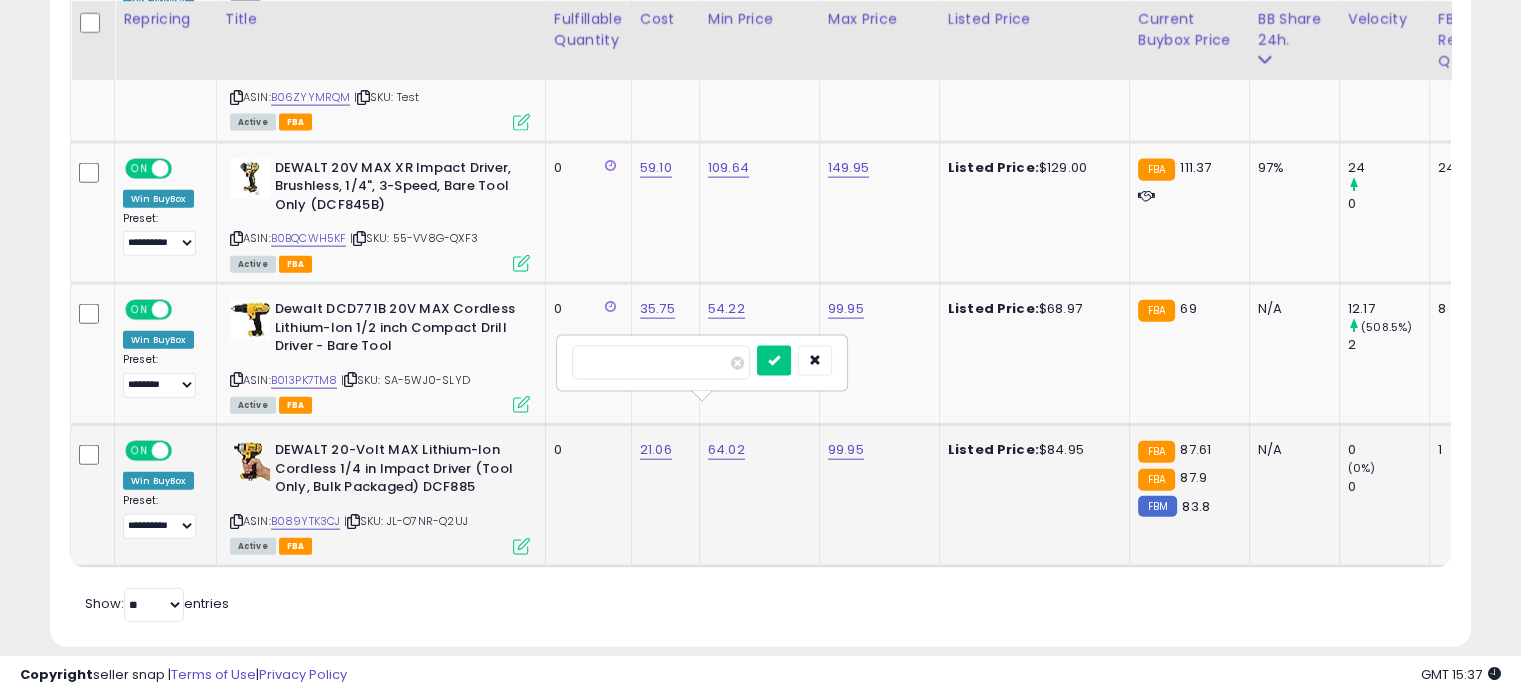 click on "*****" at bounding box center (661, 363) 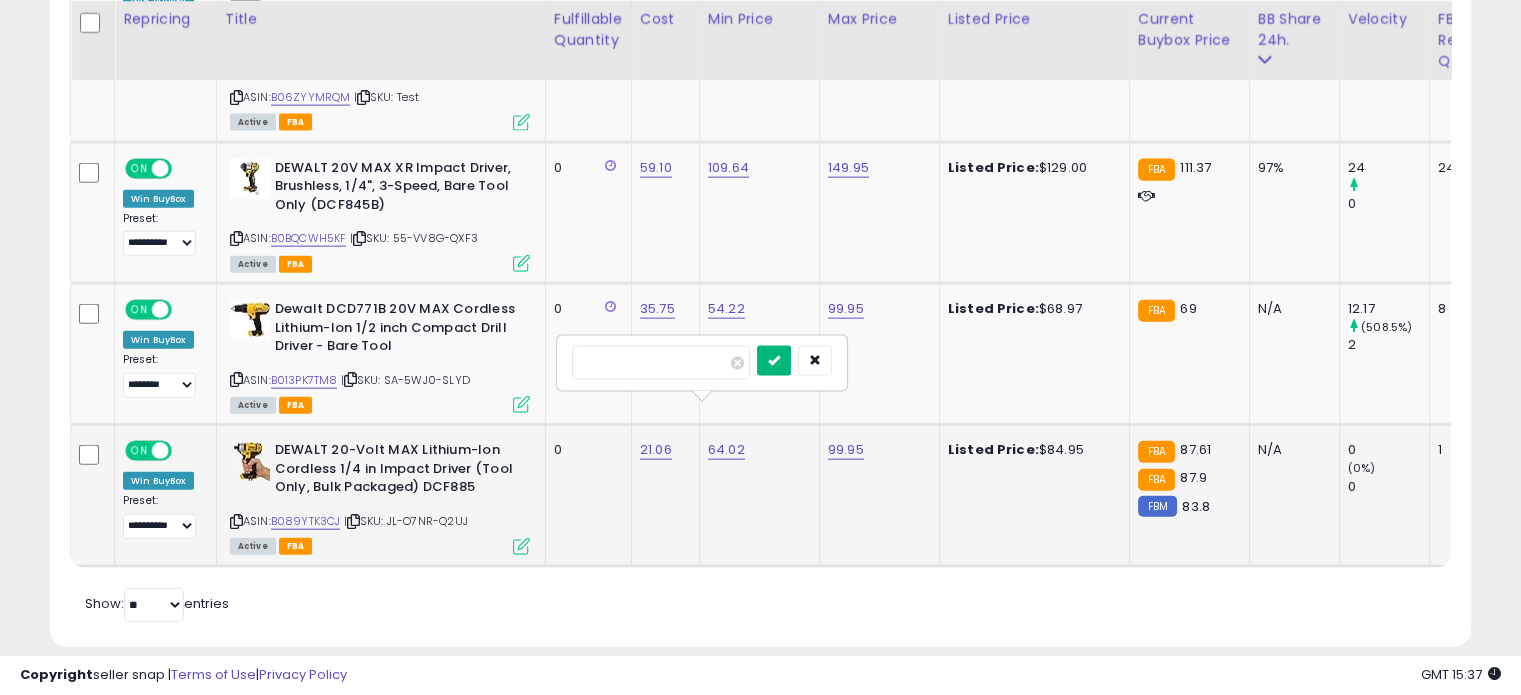 click at bounding box center (774, 360) 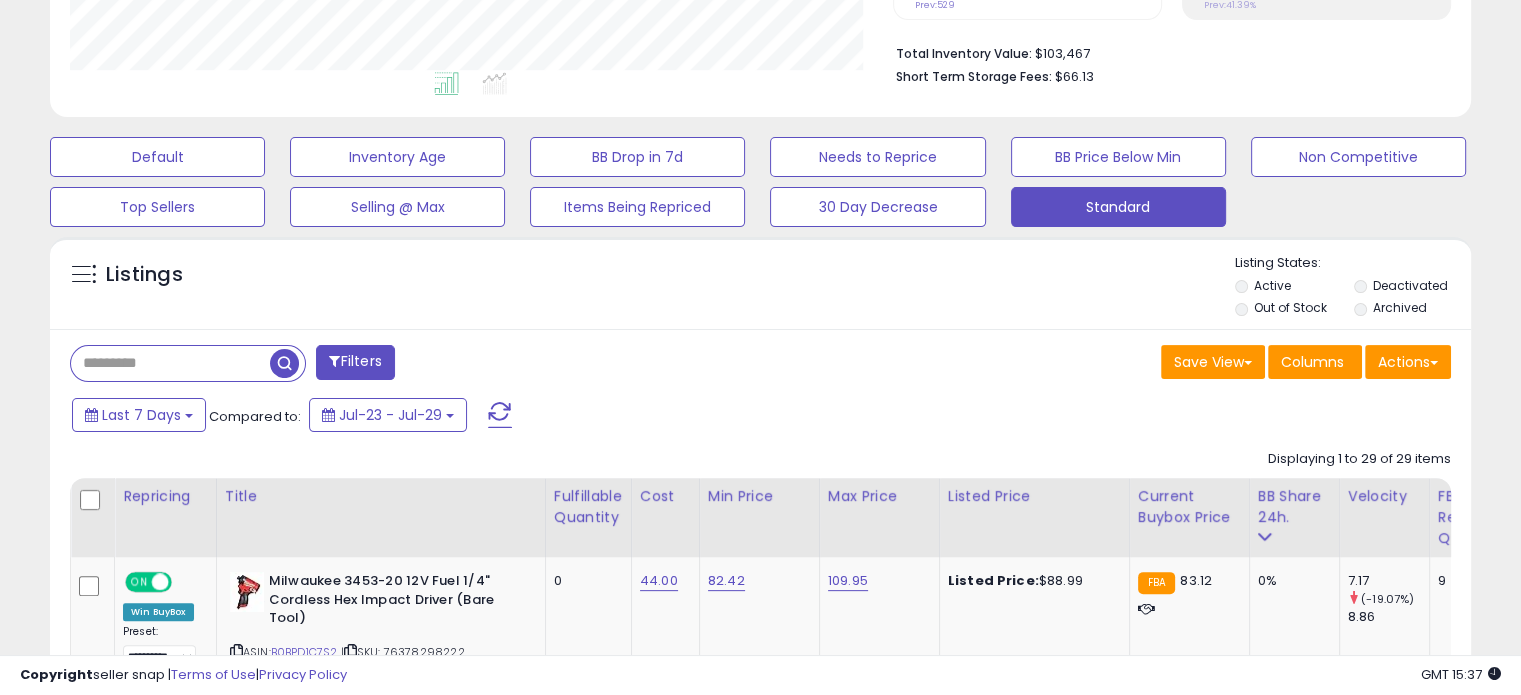 click on "Filters" at bounding box center [355, 362] 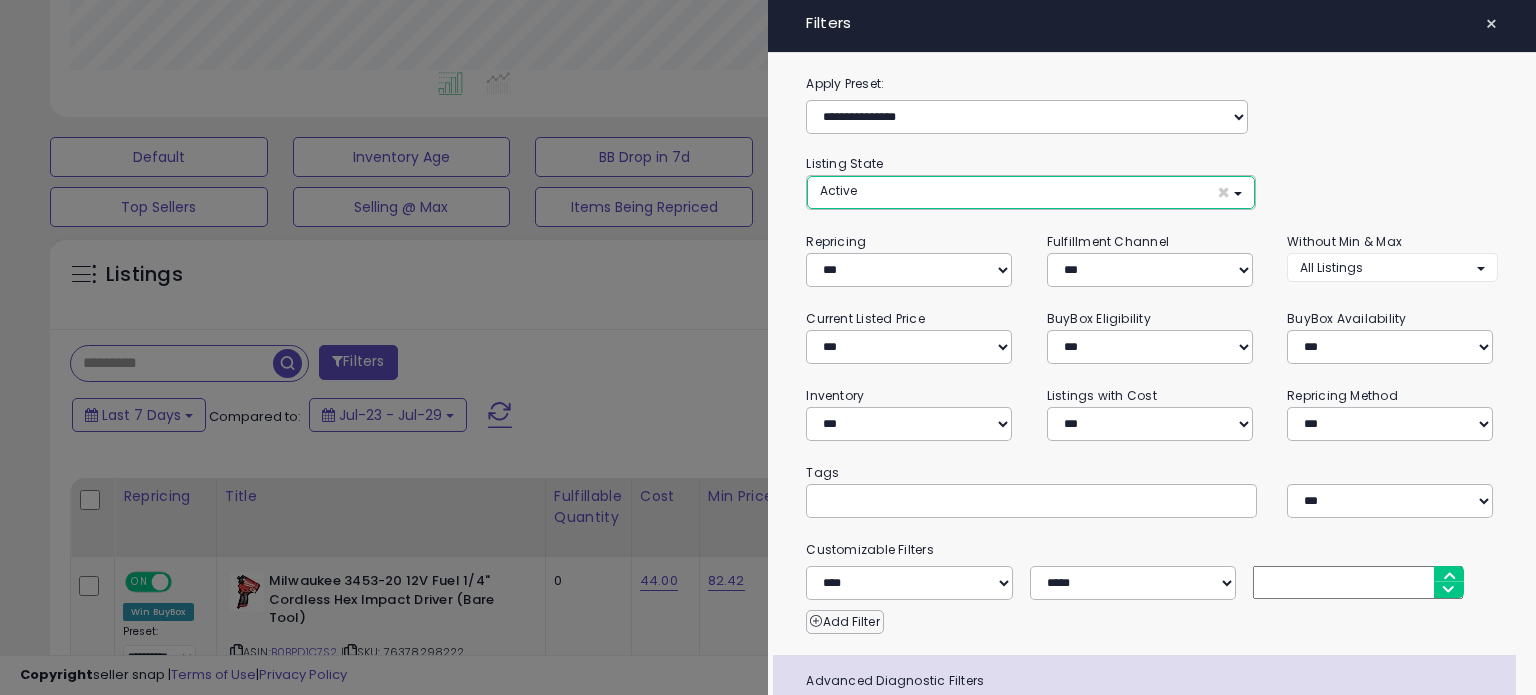 click on "Active
×" at bounding box center (1030, 192) 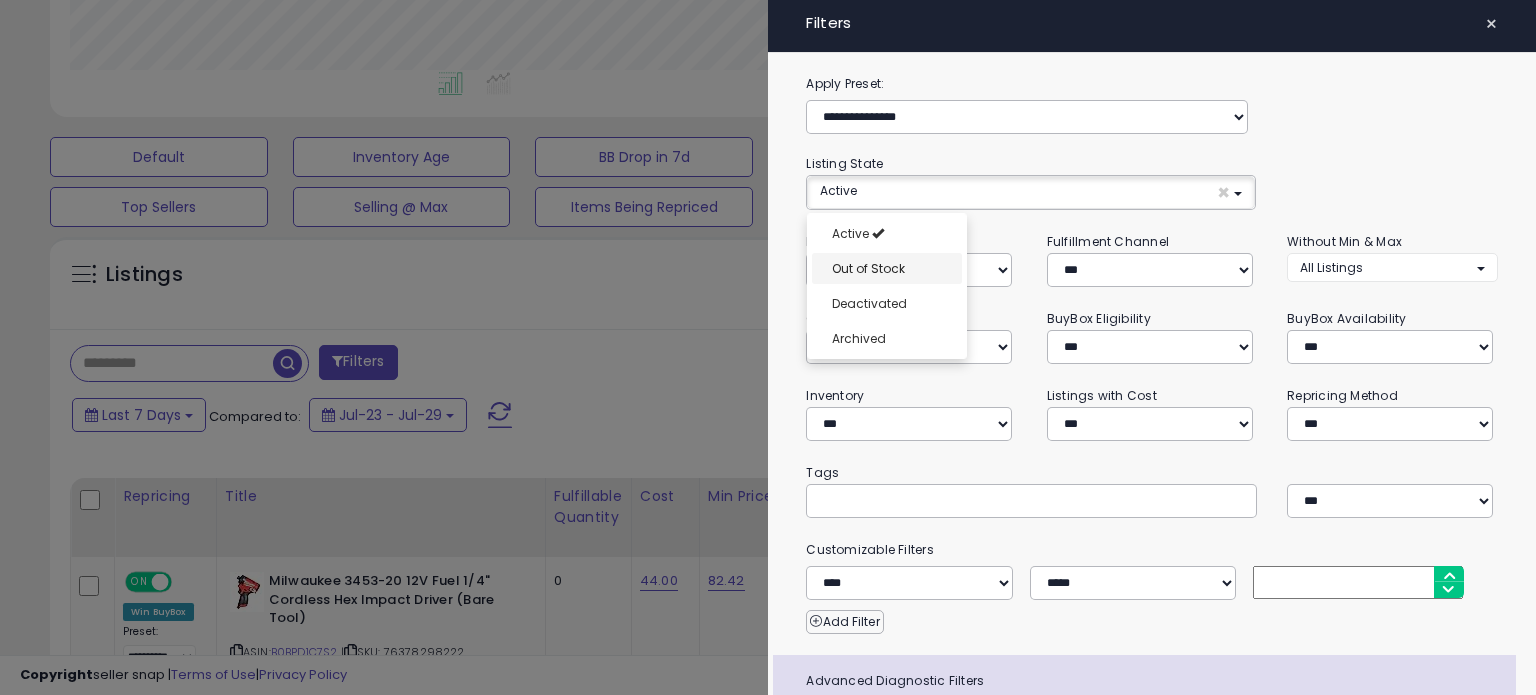 click on "Out of Stock" at bounding box center [887, 268] 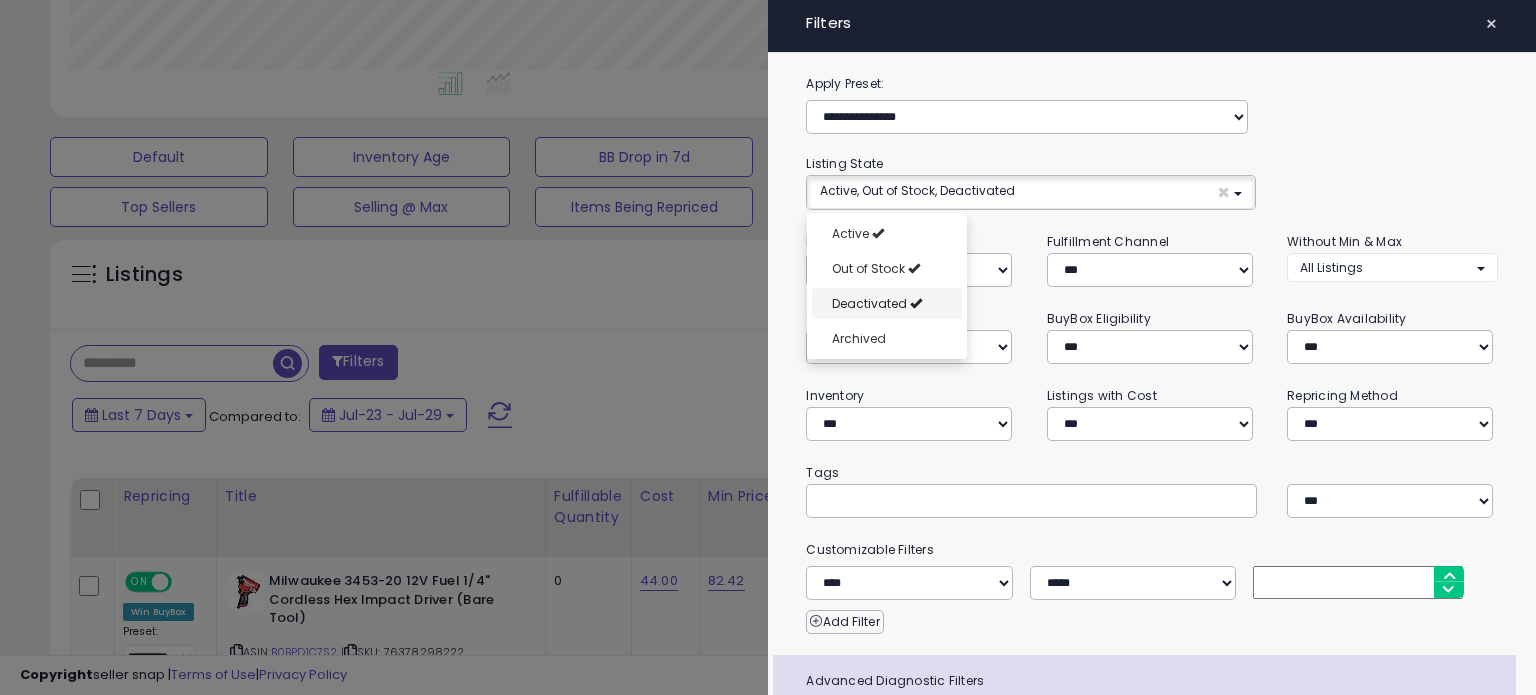 click on "Deactivated" at bounding box center [887, 303] 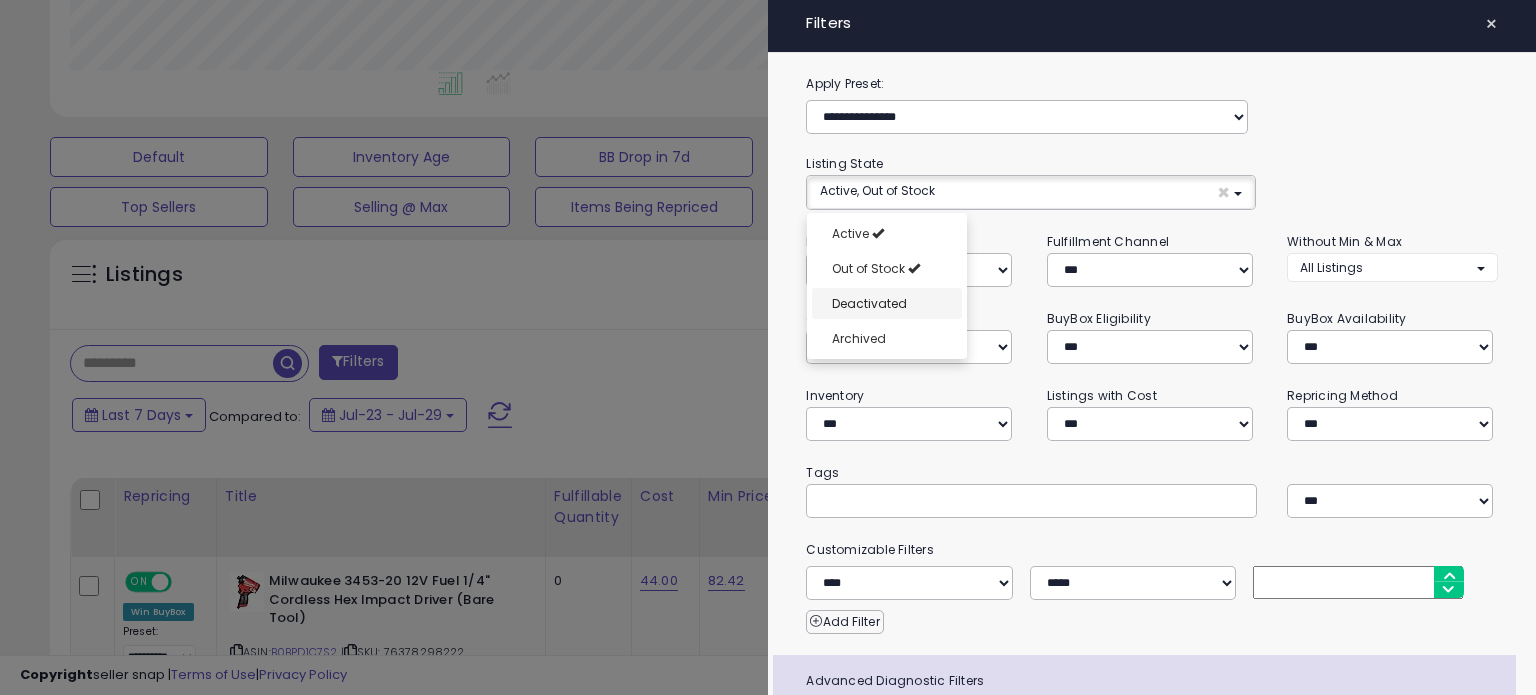 click on "Deactivated" at bounding box center [869, 303] 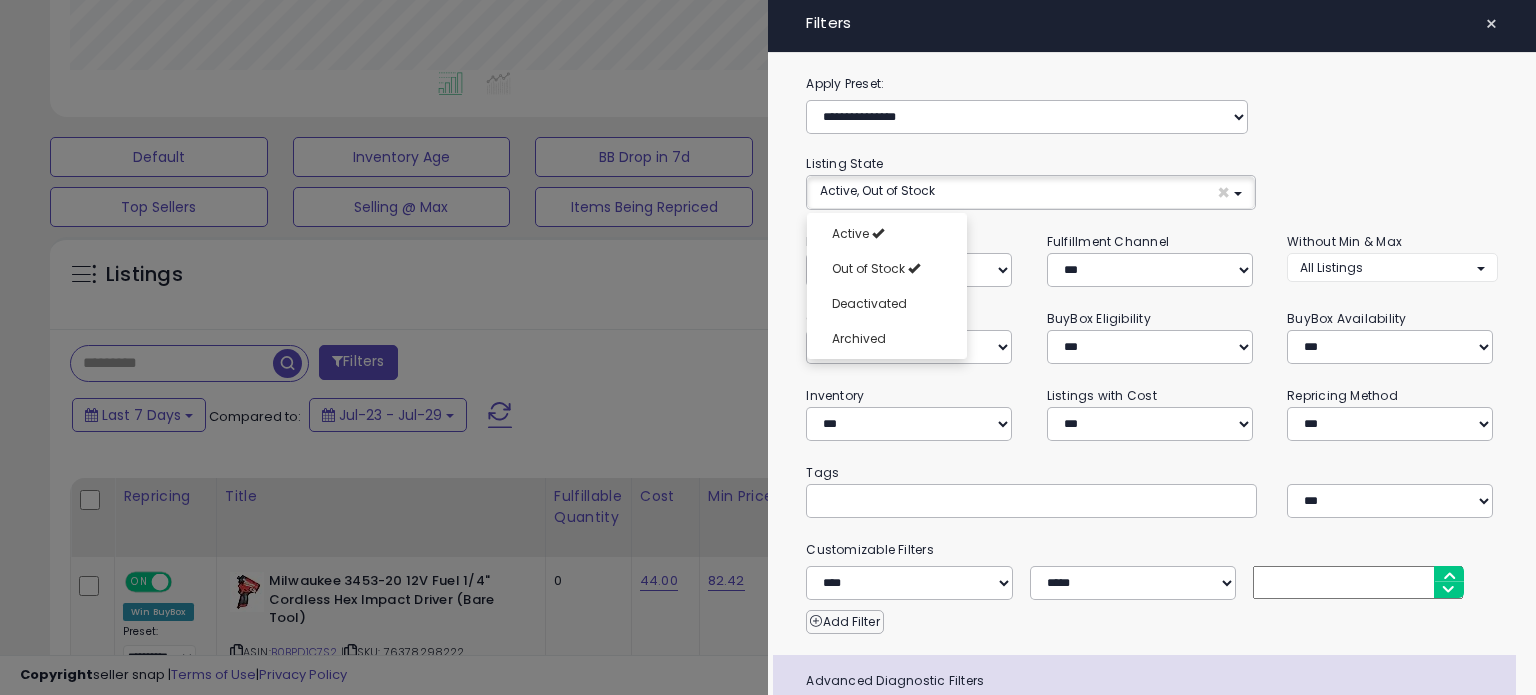 click on "**********" 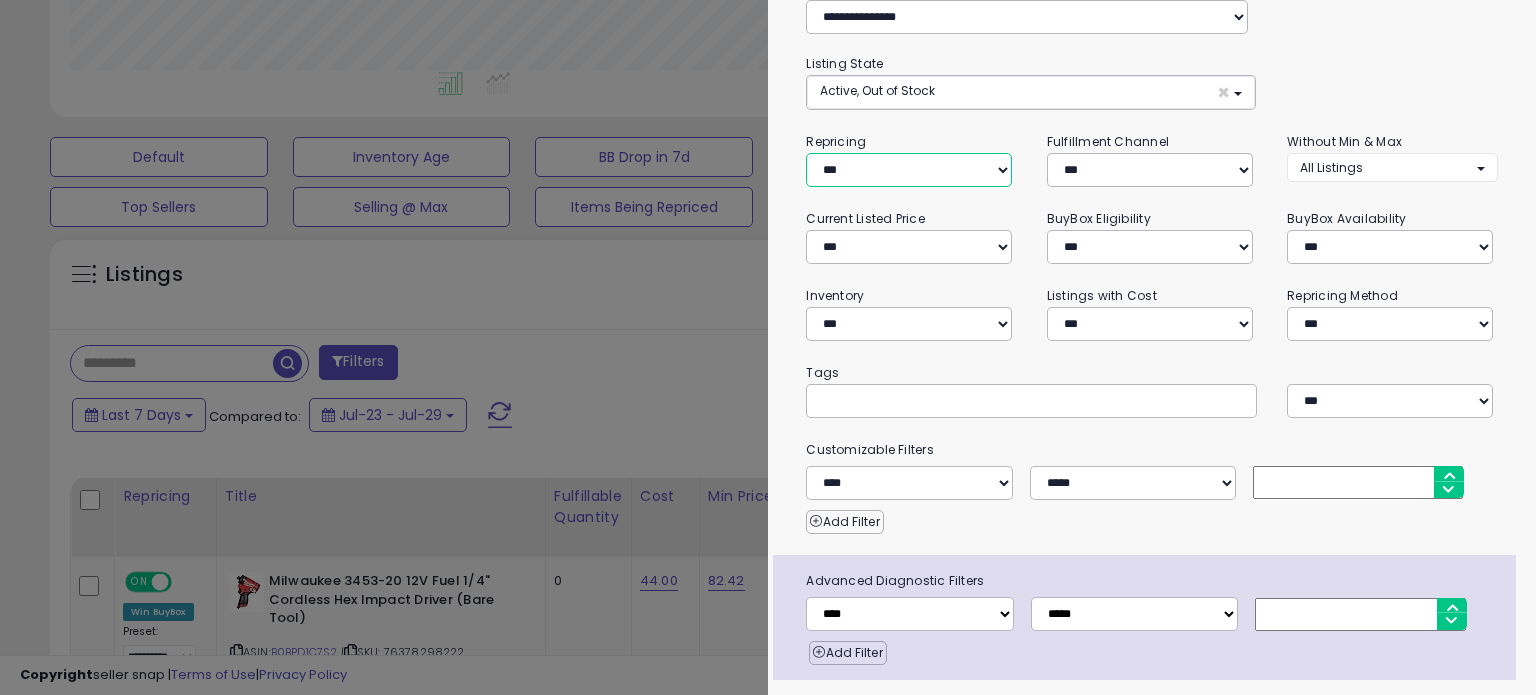 click on "**********" at bounding box center [909, 170] 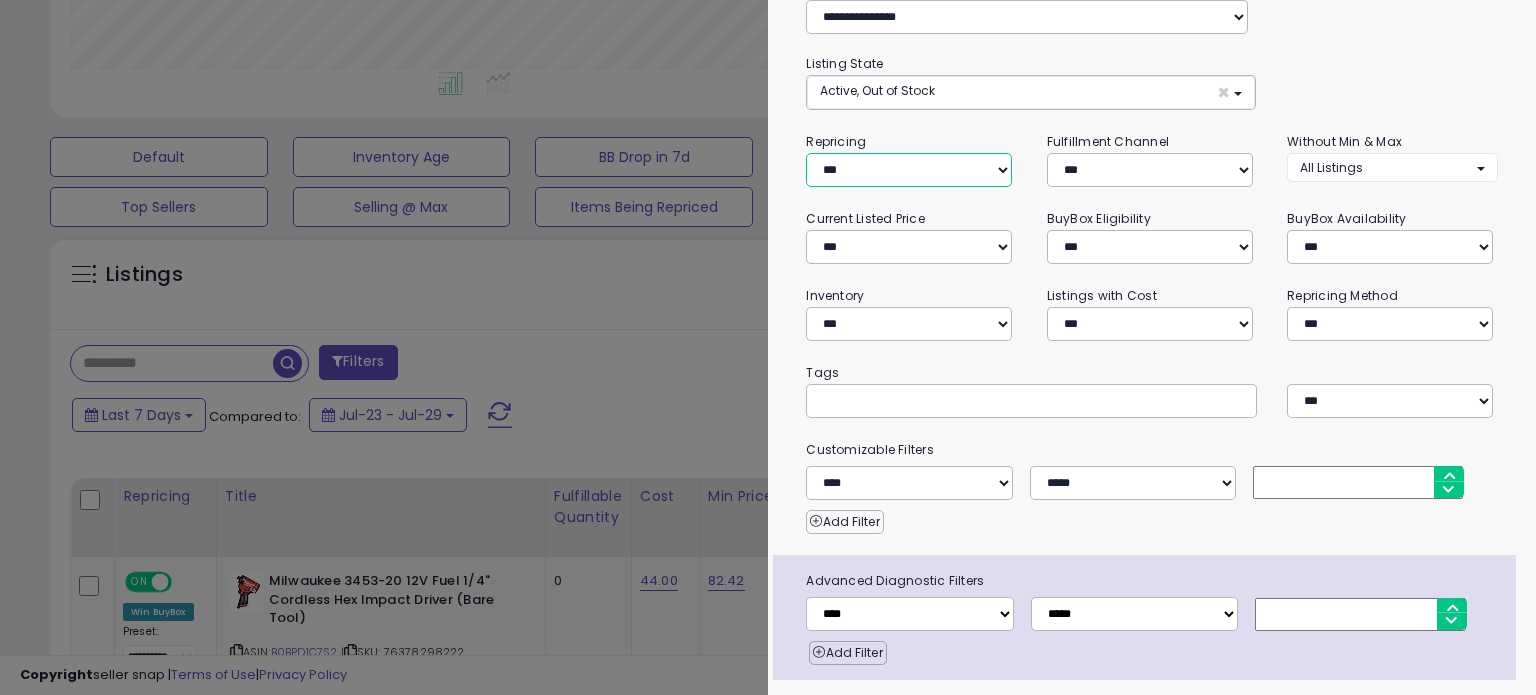 select on "***" 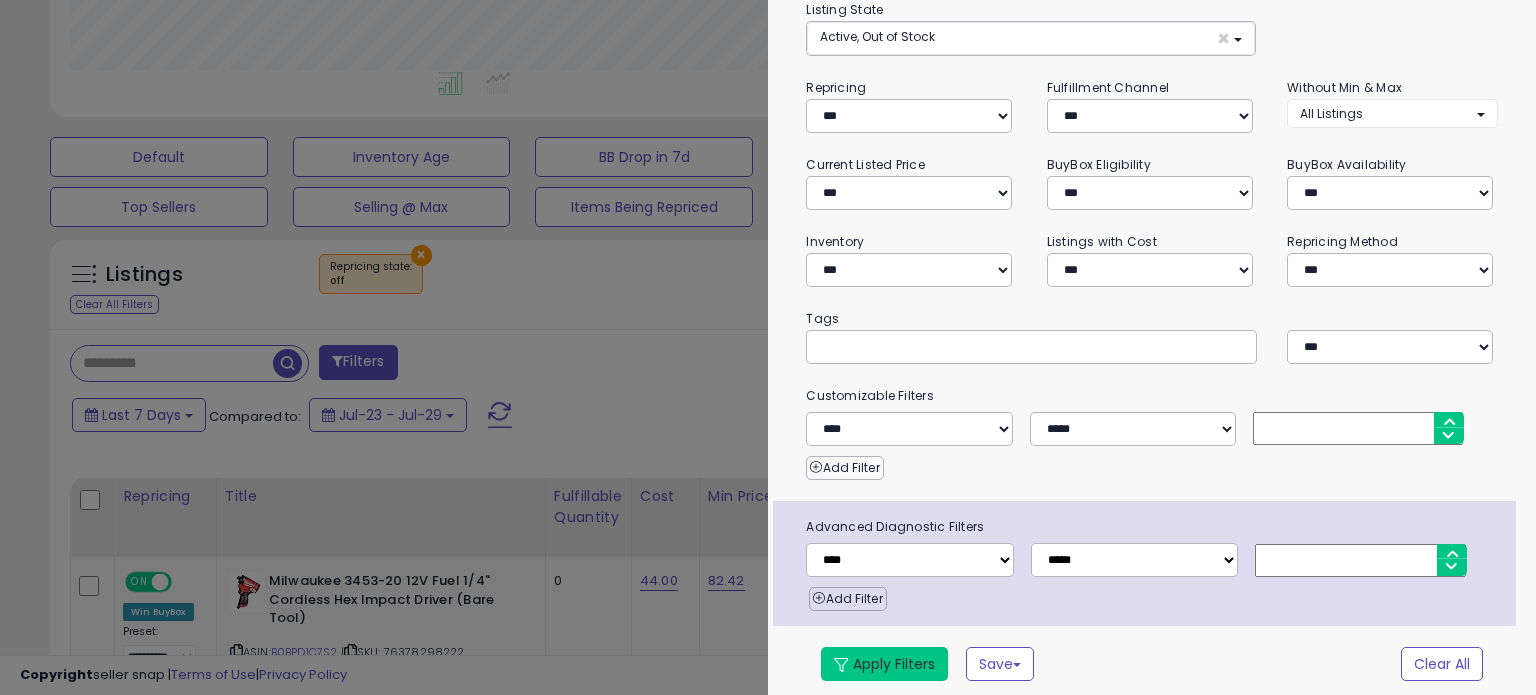 click on "Apply Filters" at bounding box center (884, 664) 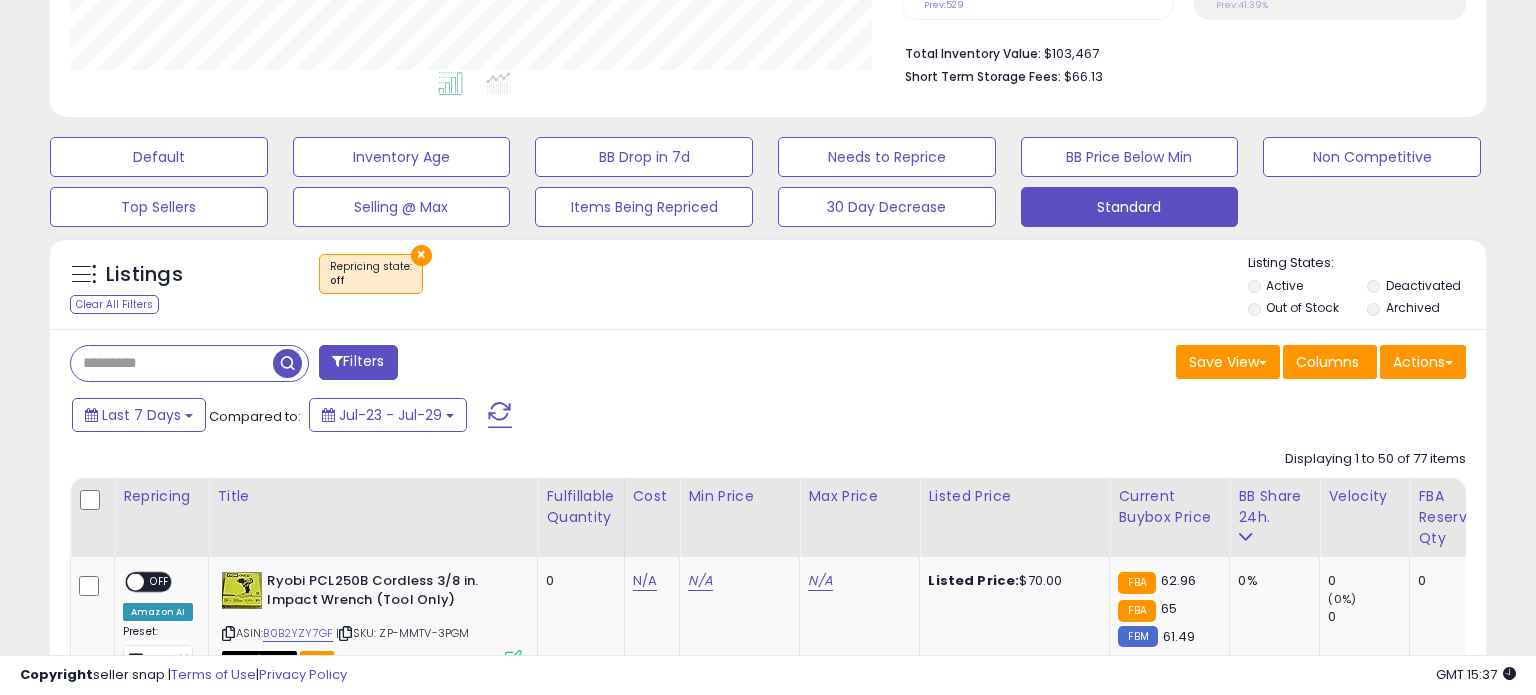 click on "FBA inbound Qty" at bounding box center (1532, 517) 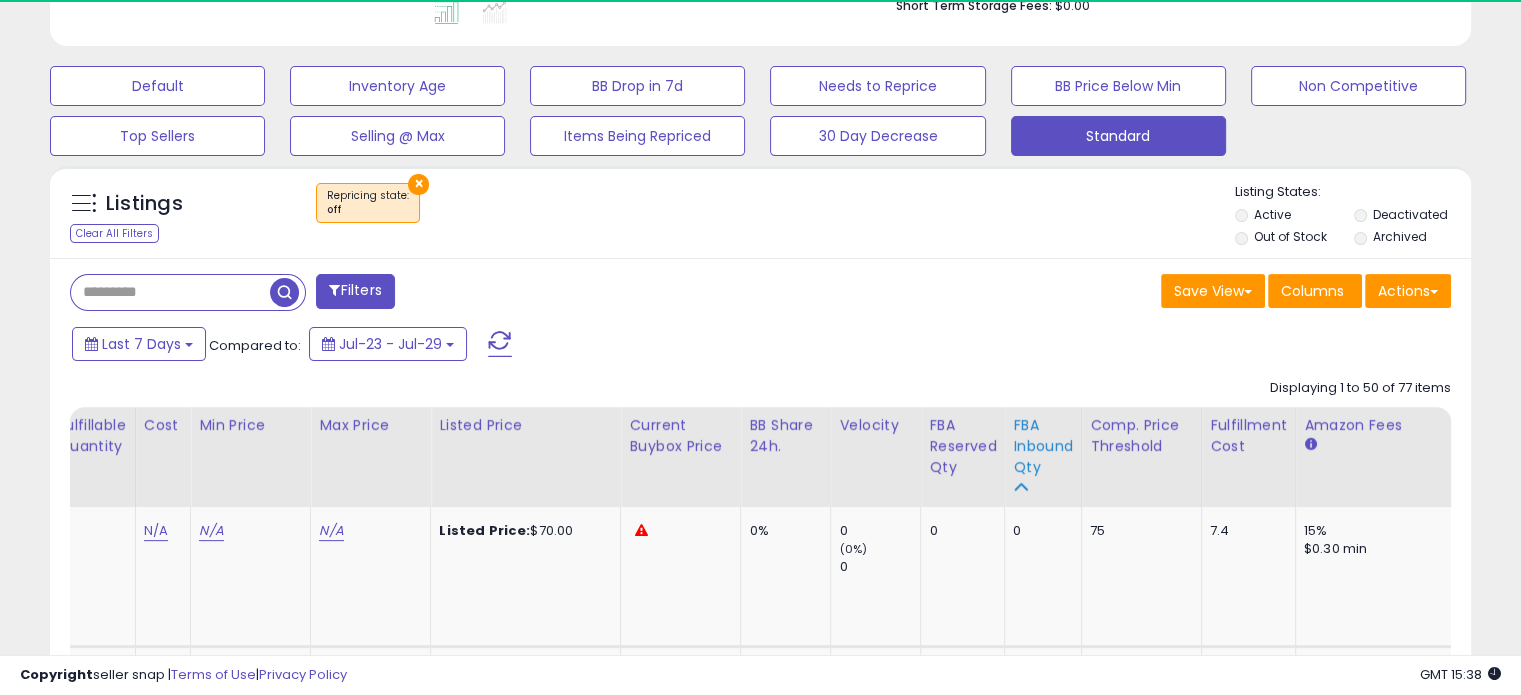 click on "FBA inbound Qty" at bounding box center (1043, 446) 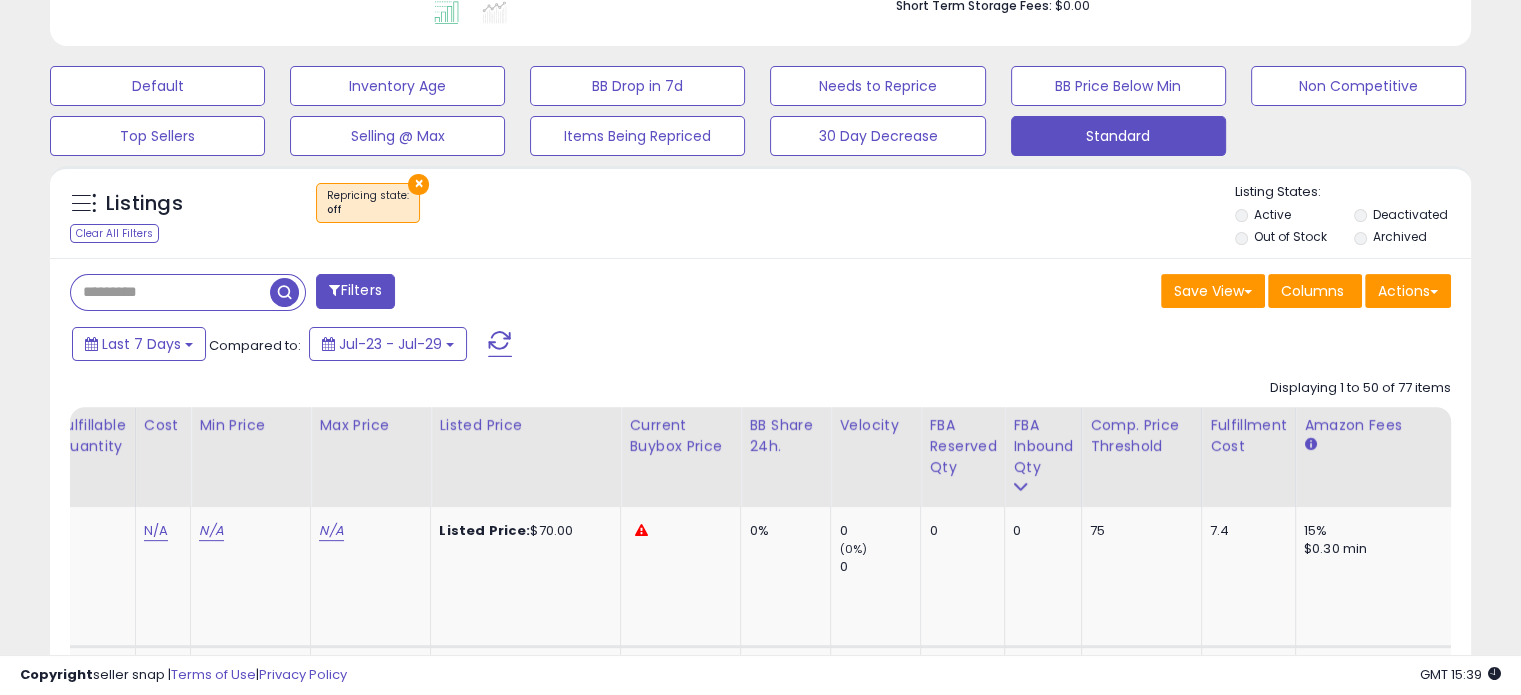 scroll, scrollTop: 764, scrollLeft: 0, axis: vertical 